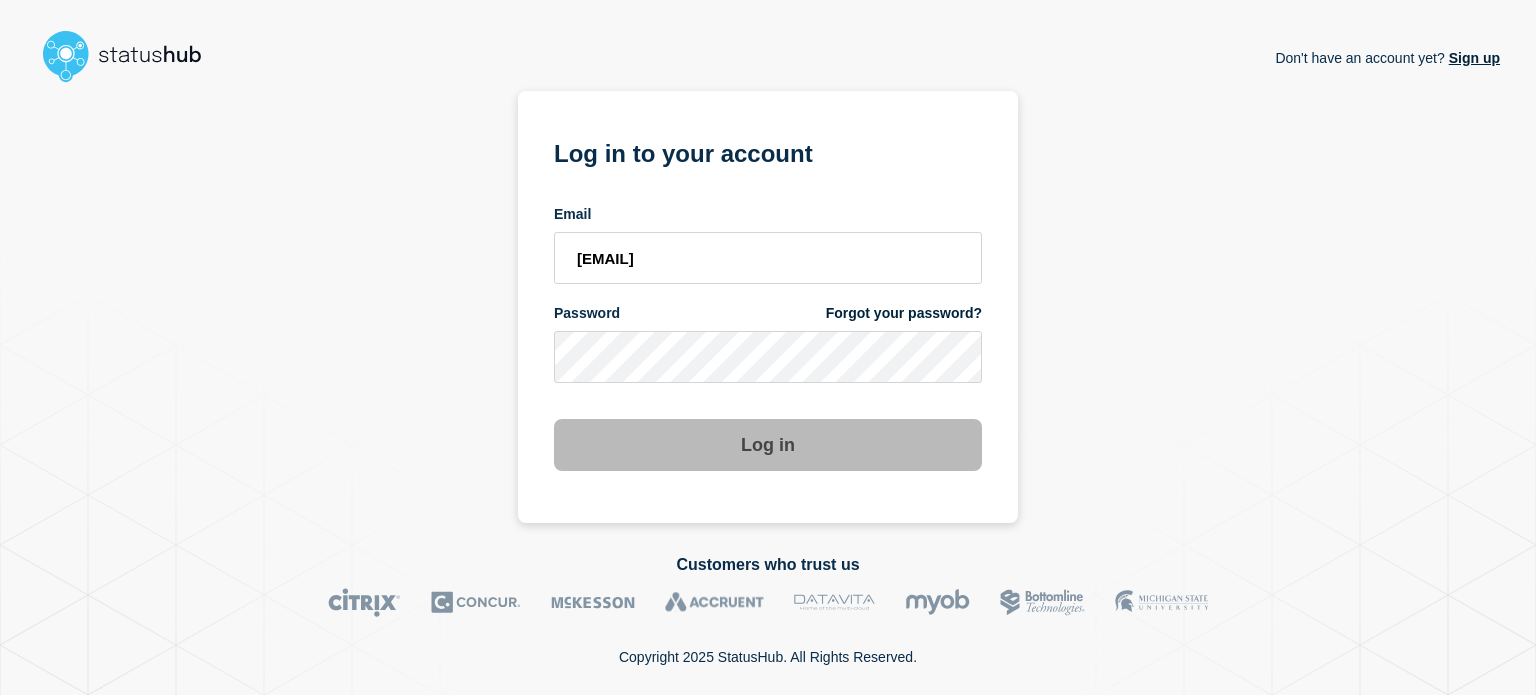 scroll, scrollTop: 0, scrollLeft: 0, axis: both 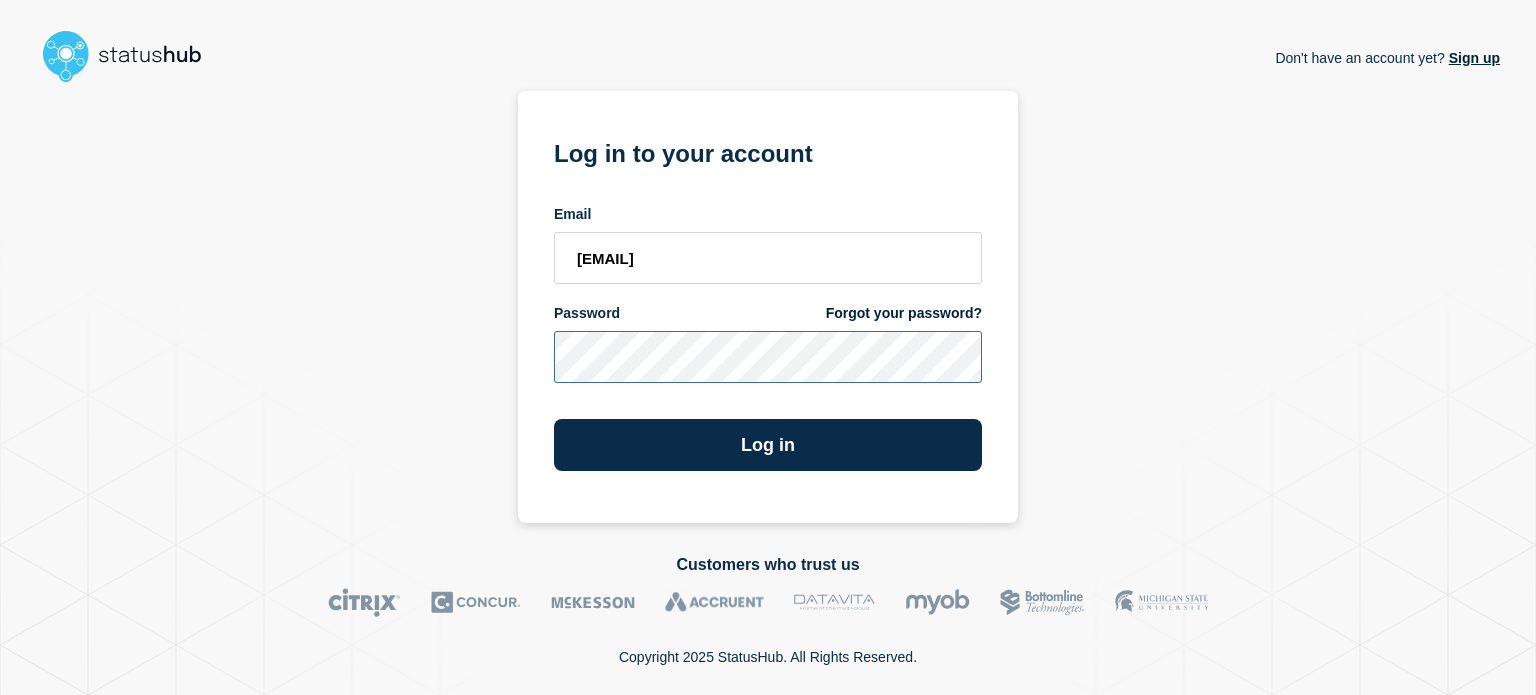 click on "Log in" at bounding box center [768, 445] 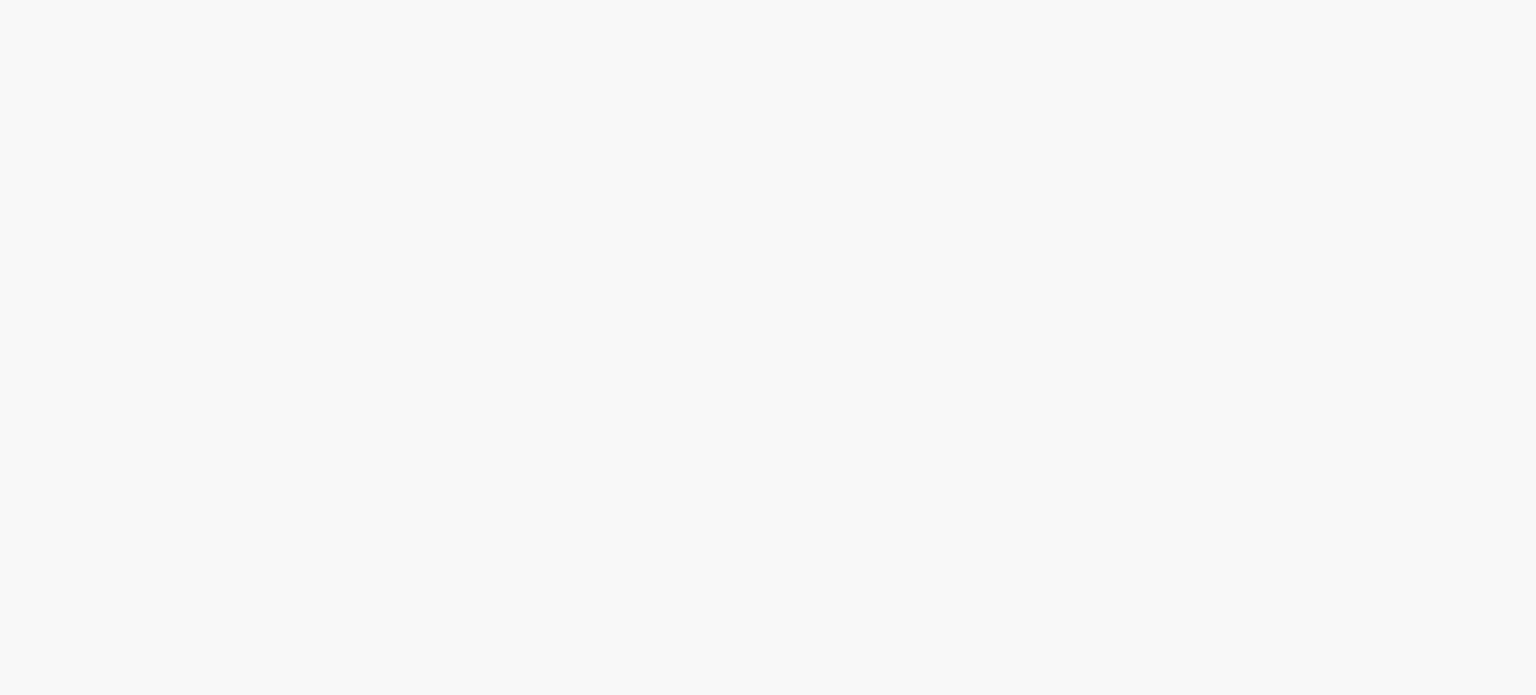 scroll, scrollTop: 0, scrollLeft: 0, axis: both 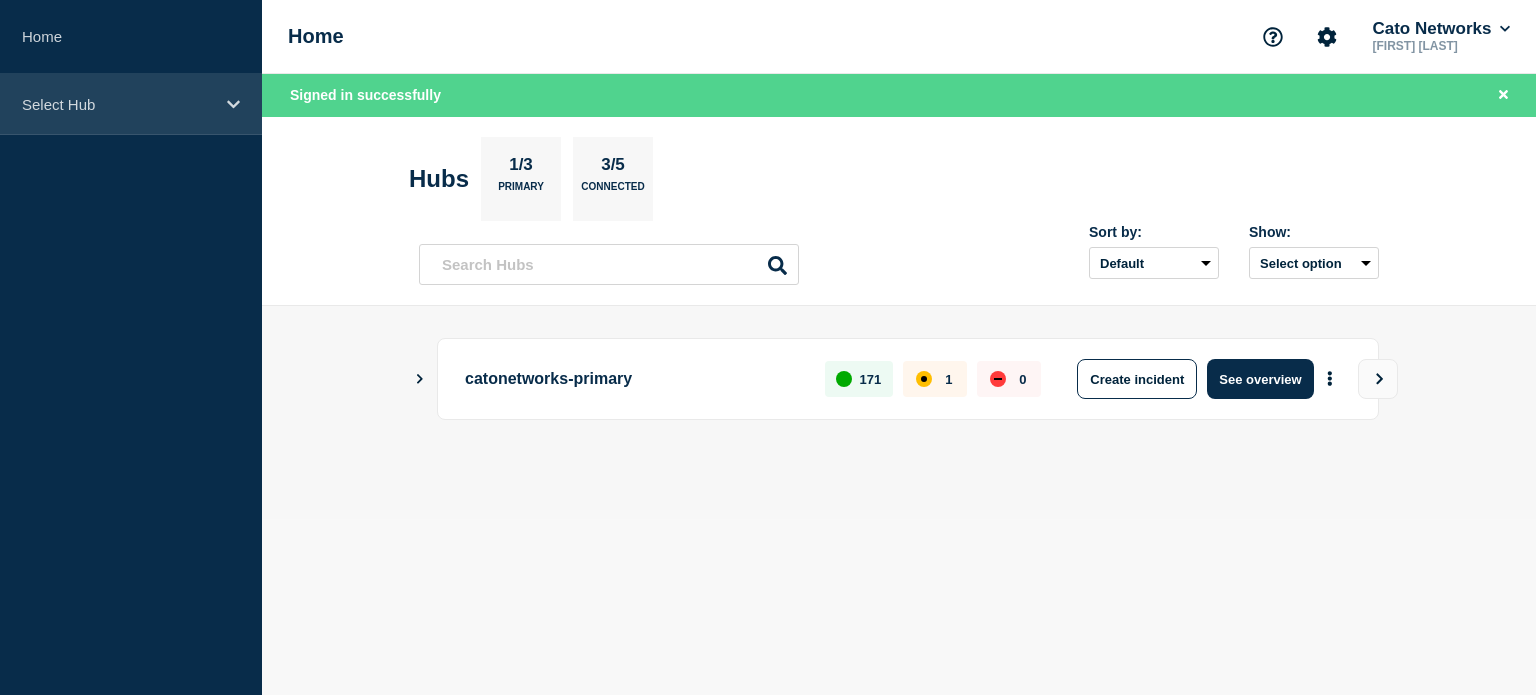 click on "Select Hub" at bounding box center [131, 104] 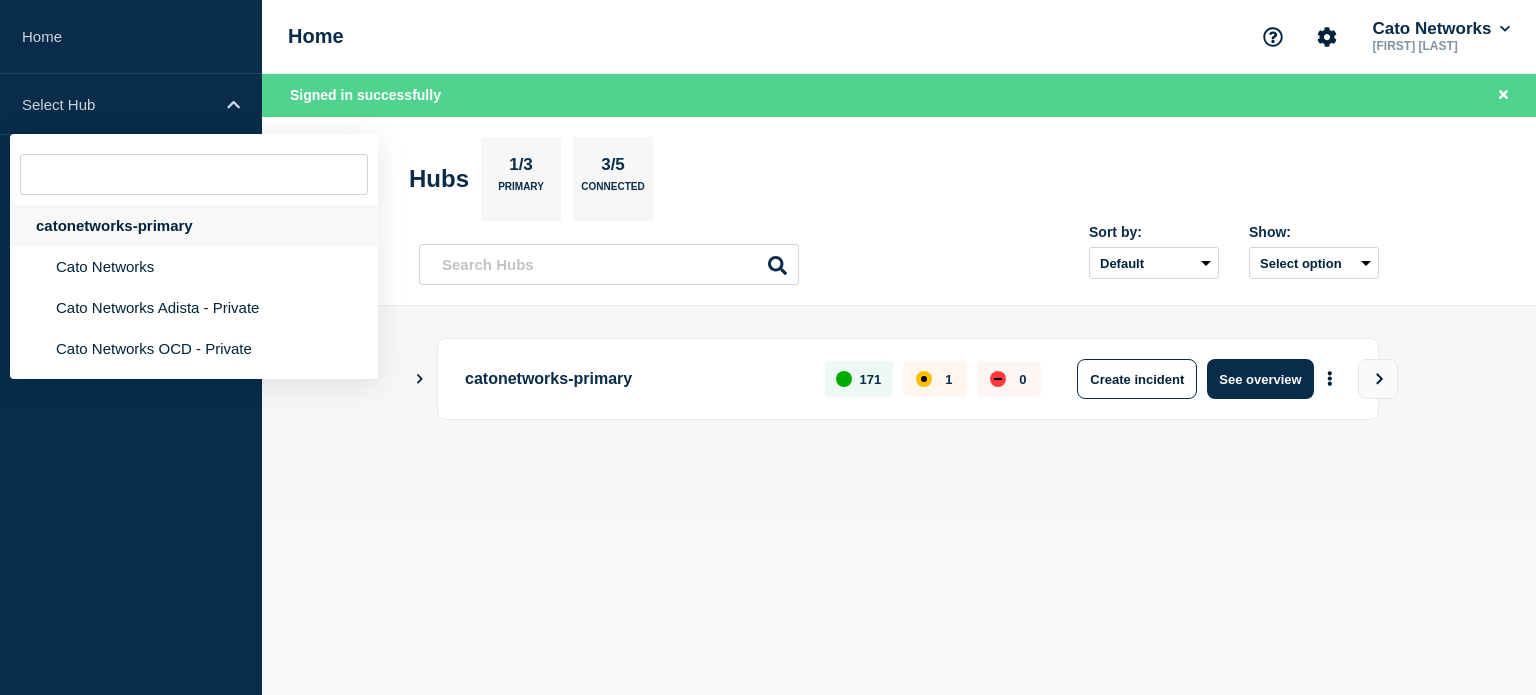 click on "catonetworks-primary" at bounding box center (194, 225) 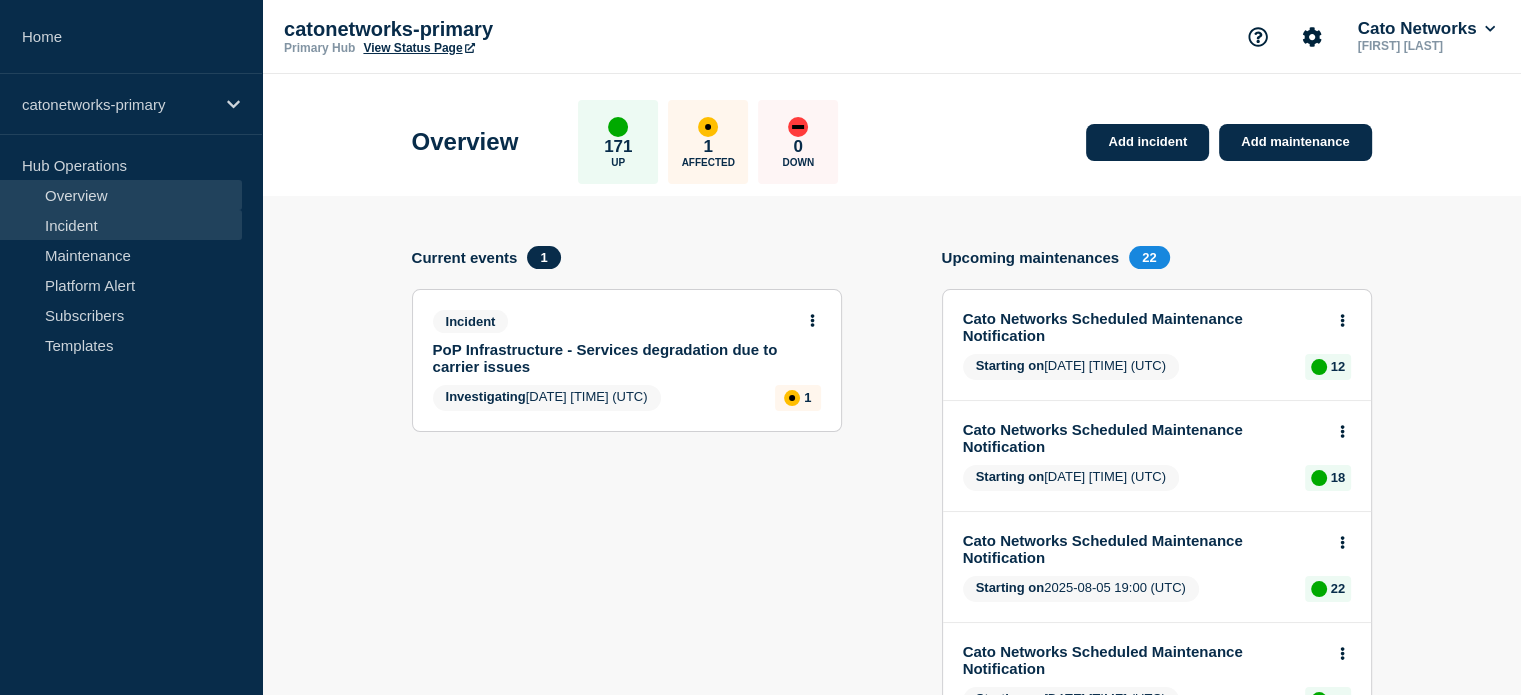 click on "Incident" at bounding box center (121, 225) 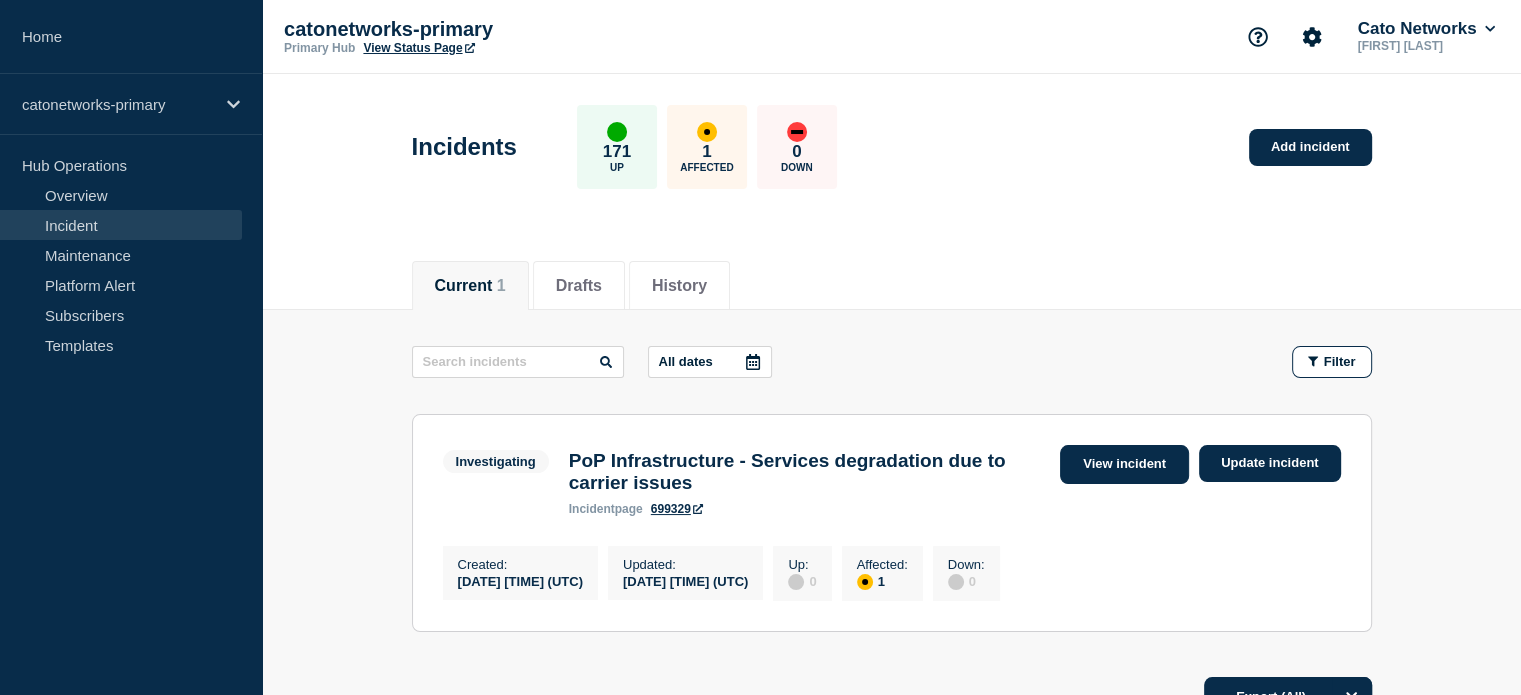 click on "View incident" at bounding box center (1124, 464) 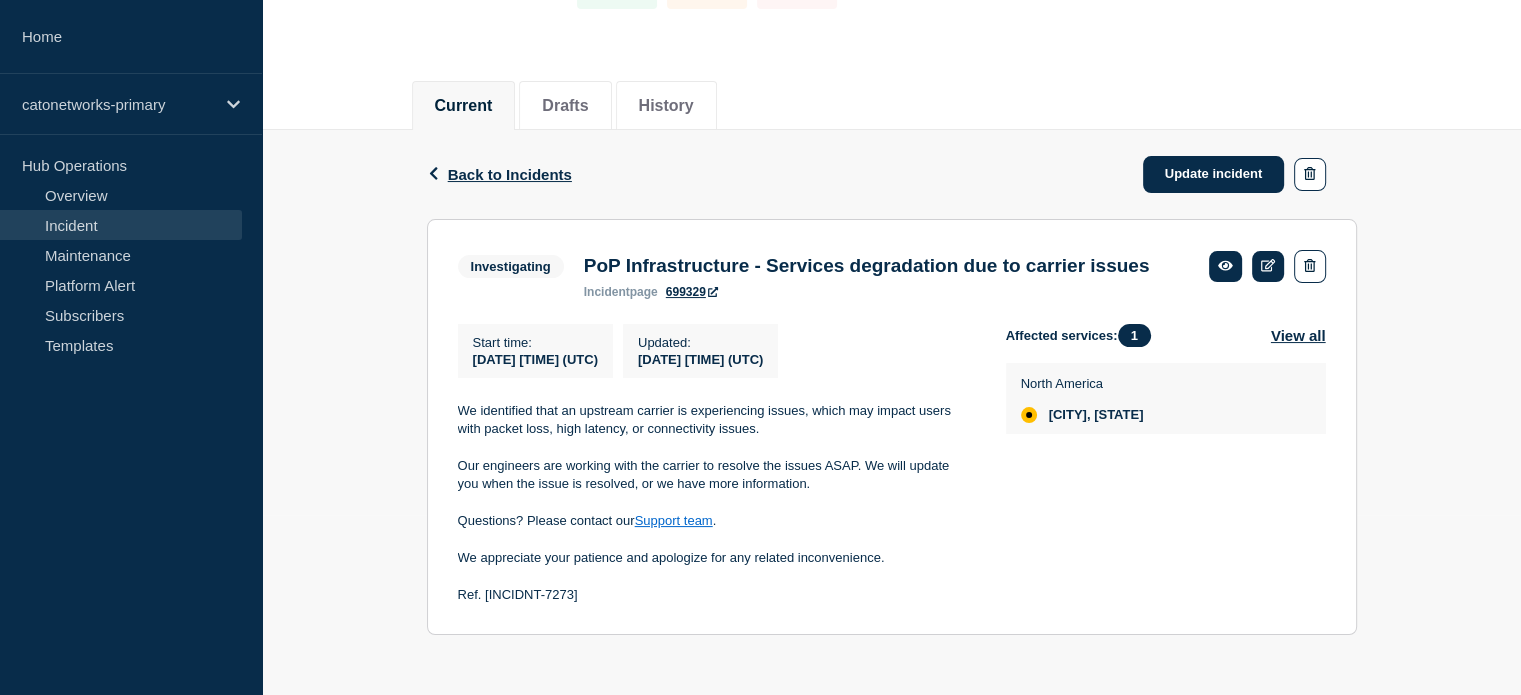 scroll, scrollTop: 214, scrollLeft: 0, axis: vertical 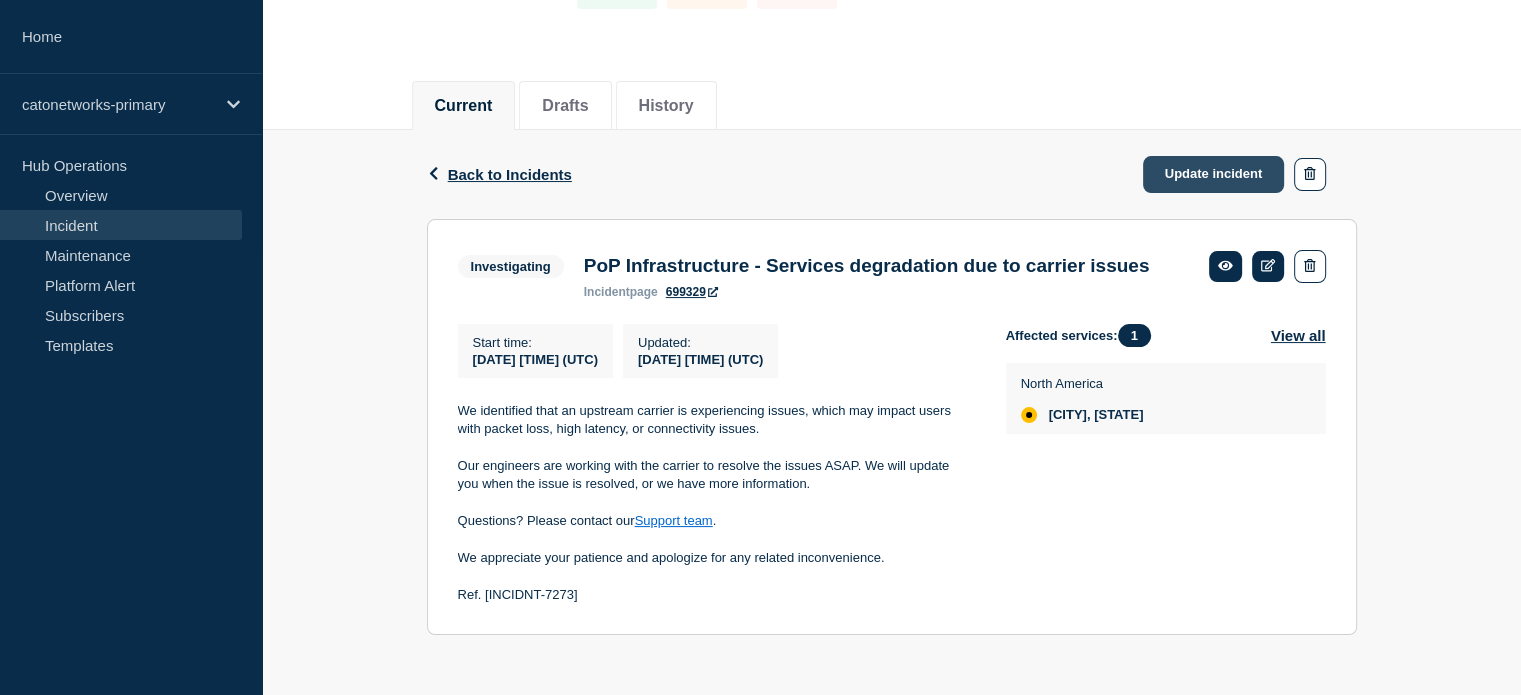 click on "Update incident" 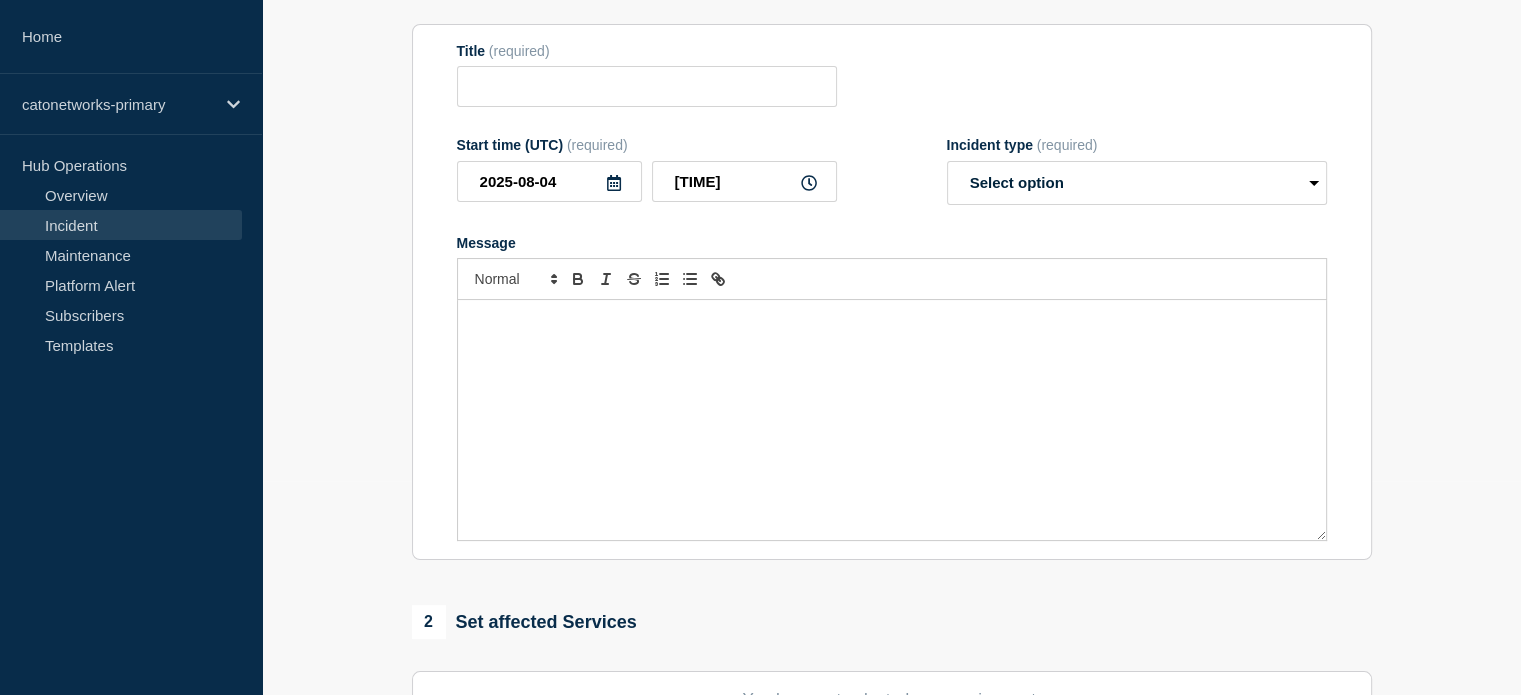 type on "PoP Infrastructure - Services degradation due to carrier issues" 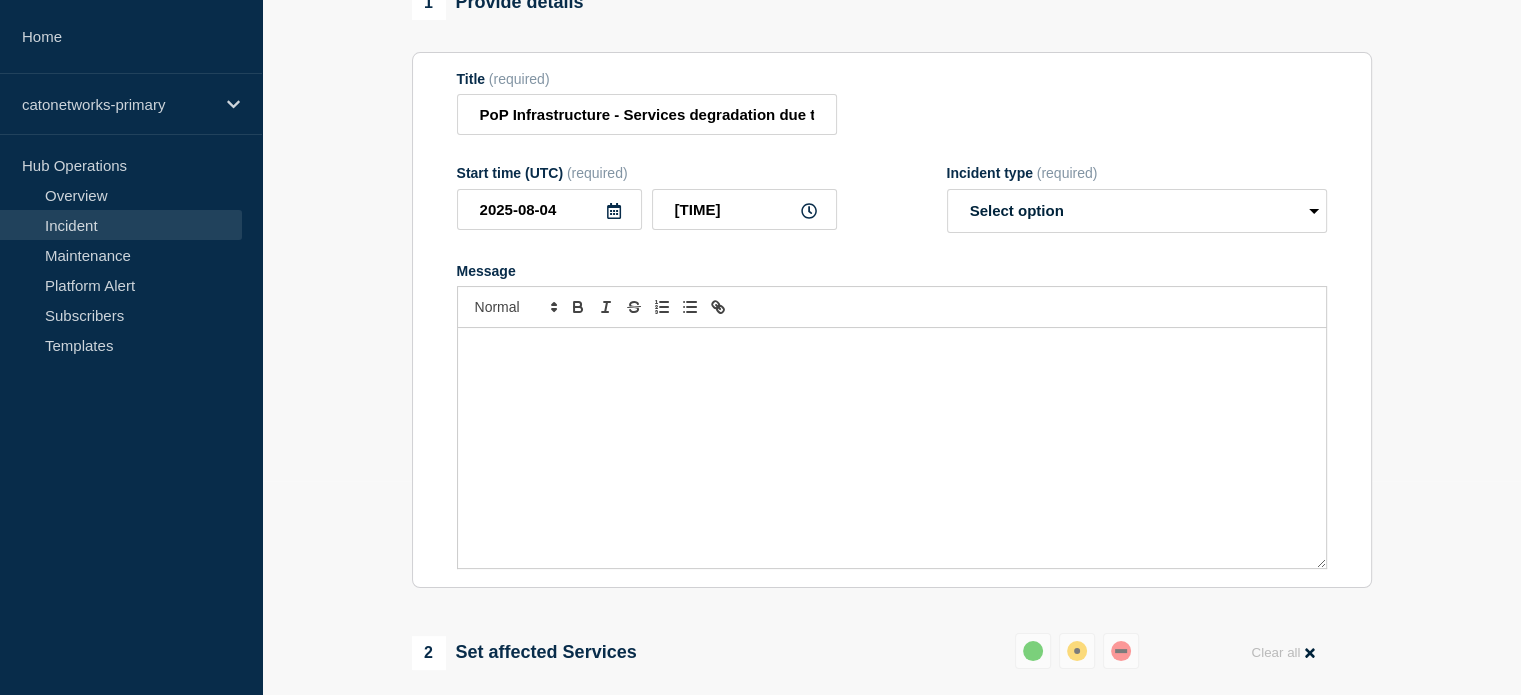 scroll, scrollTop: 14, scrollLeft: 0, axis: vertical 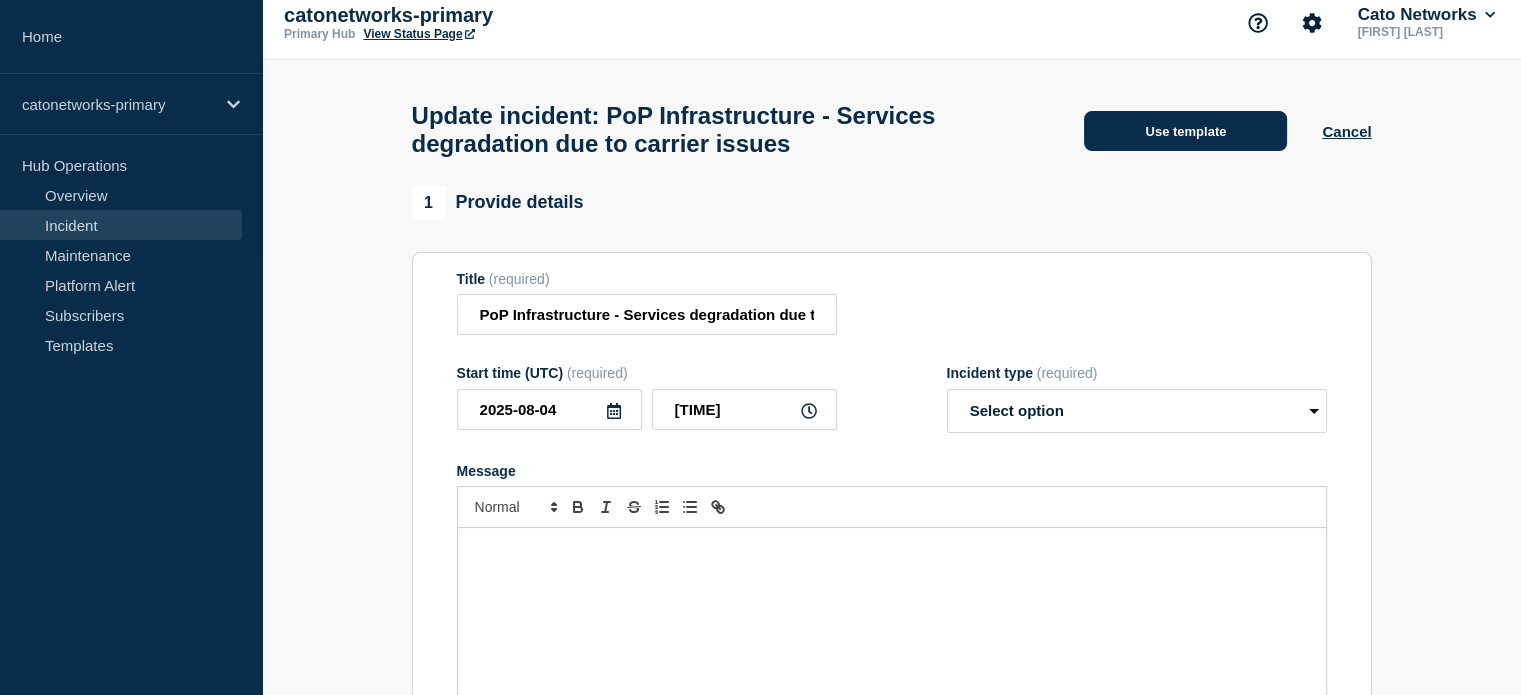 click on "Use template" at bounding box center [1185, 131] 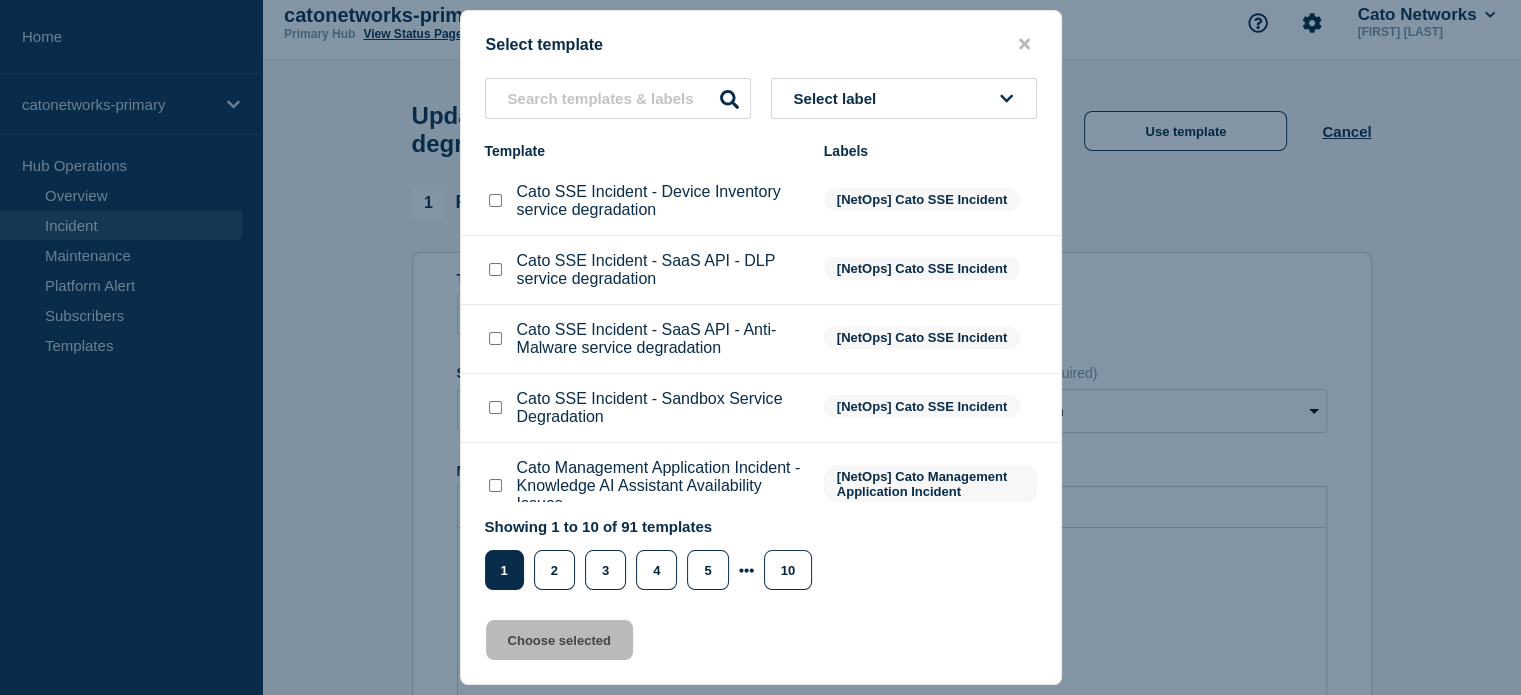 click on "Select label" at bounding box center [904, 98] 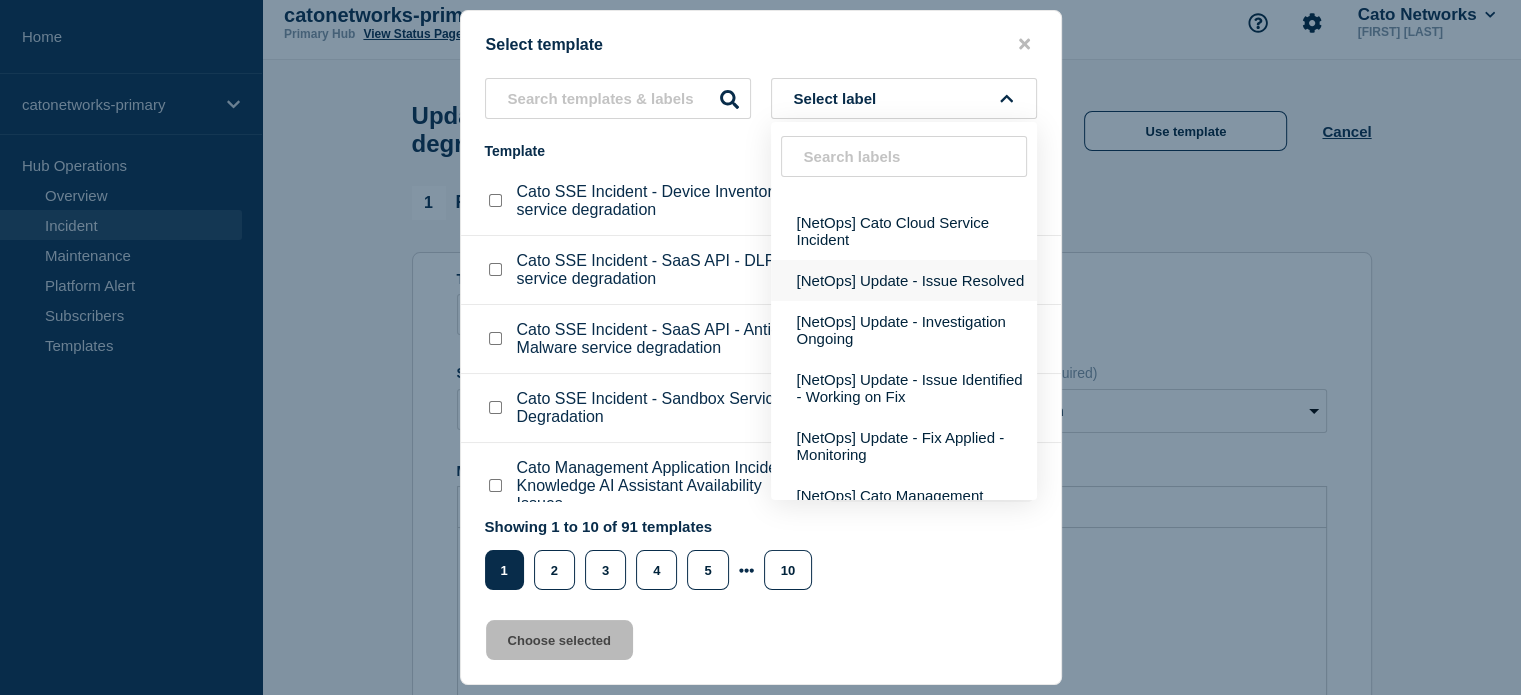 scroll, scrollTop: 300, scrollLeft: 0, axis: vertical 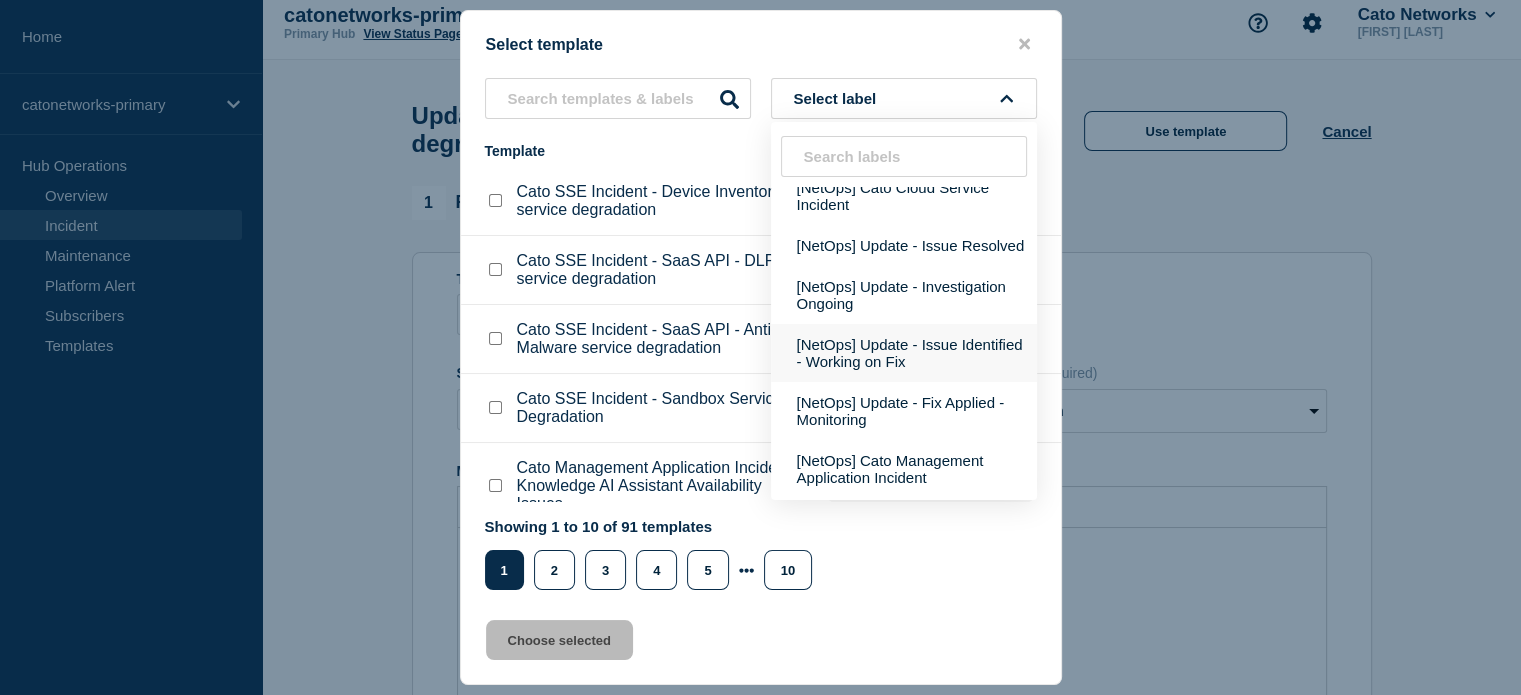 click on "[NetOps] Update - Issue Identified - Working on Fix" at bounding box center [904, 353] 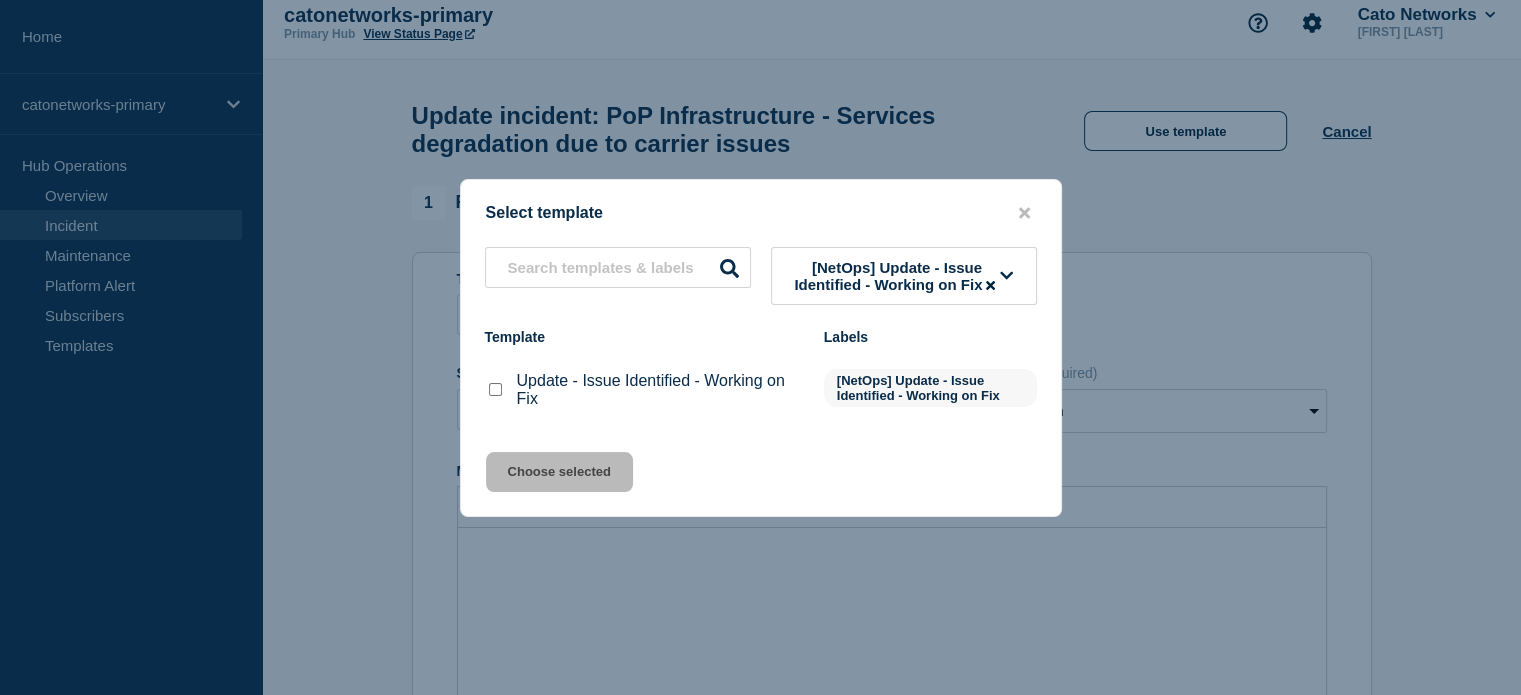 click at bounding box center (495, 389) 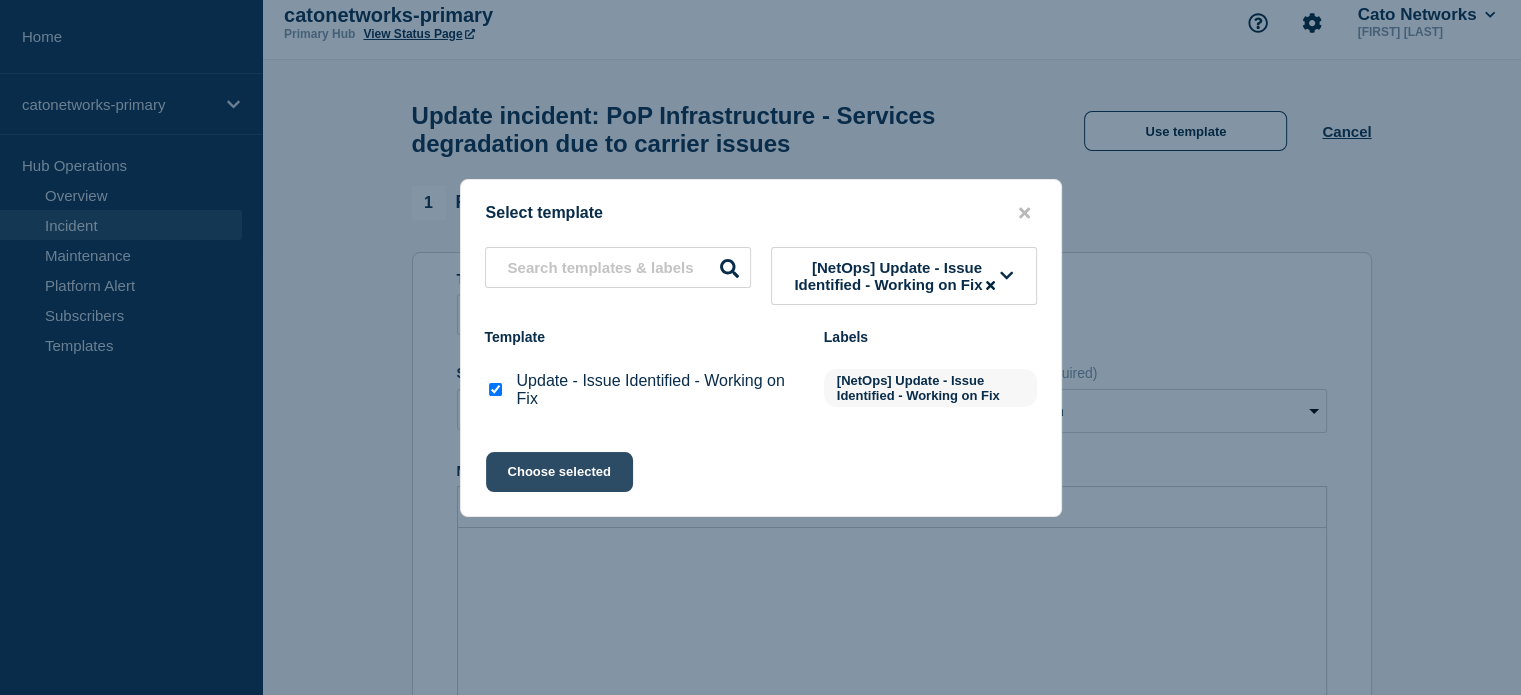 click on "Choose selected" 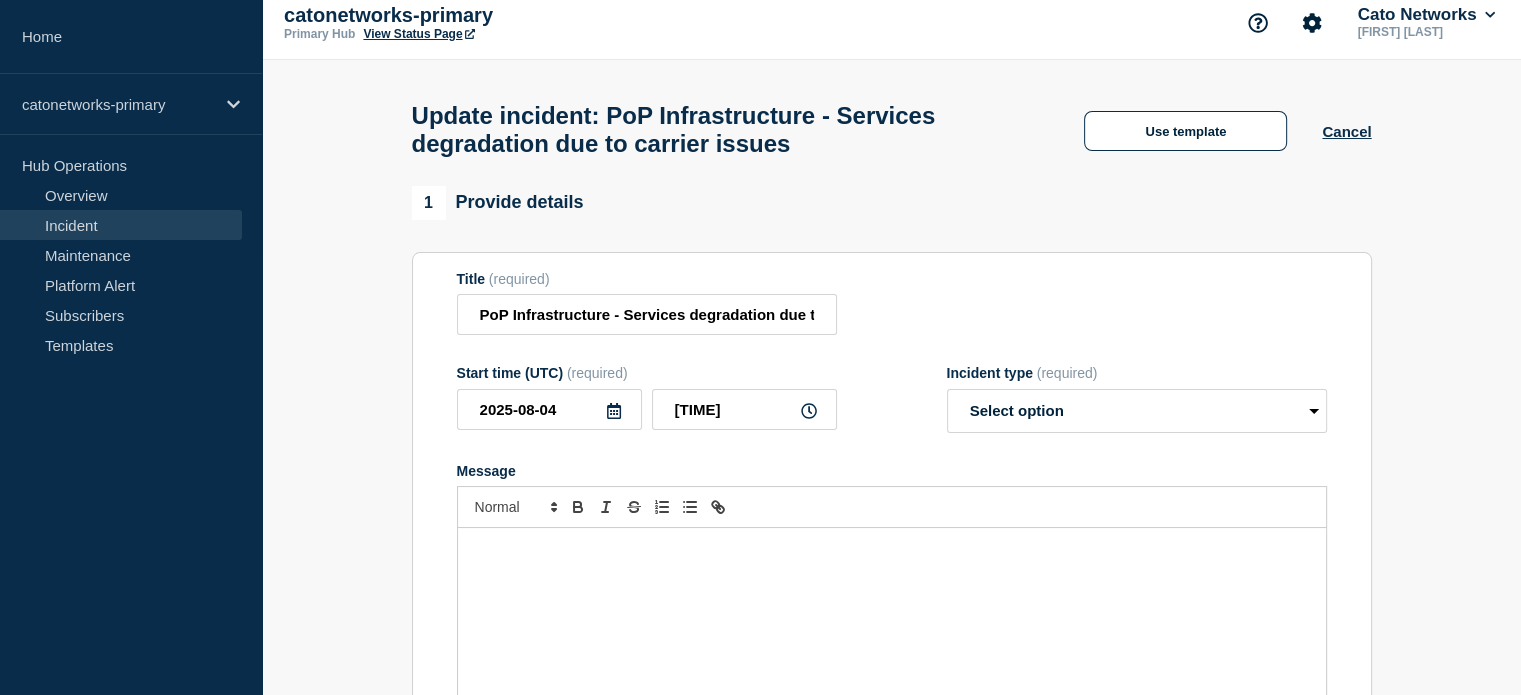 select on "identified" 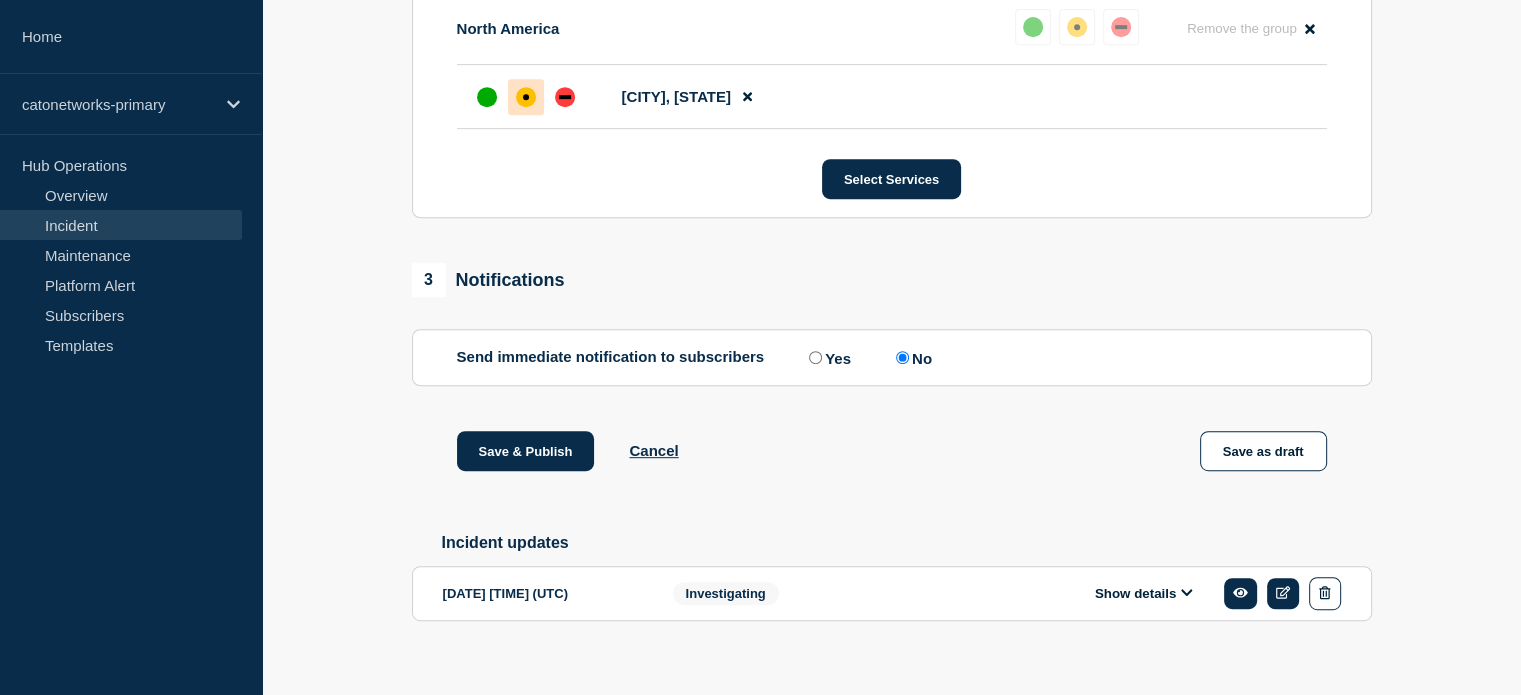 scroll, scrollTop: 965, scrollLeft: 0, axis: vertical 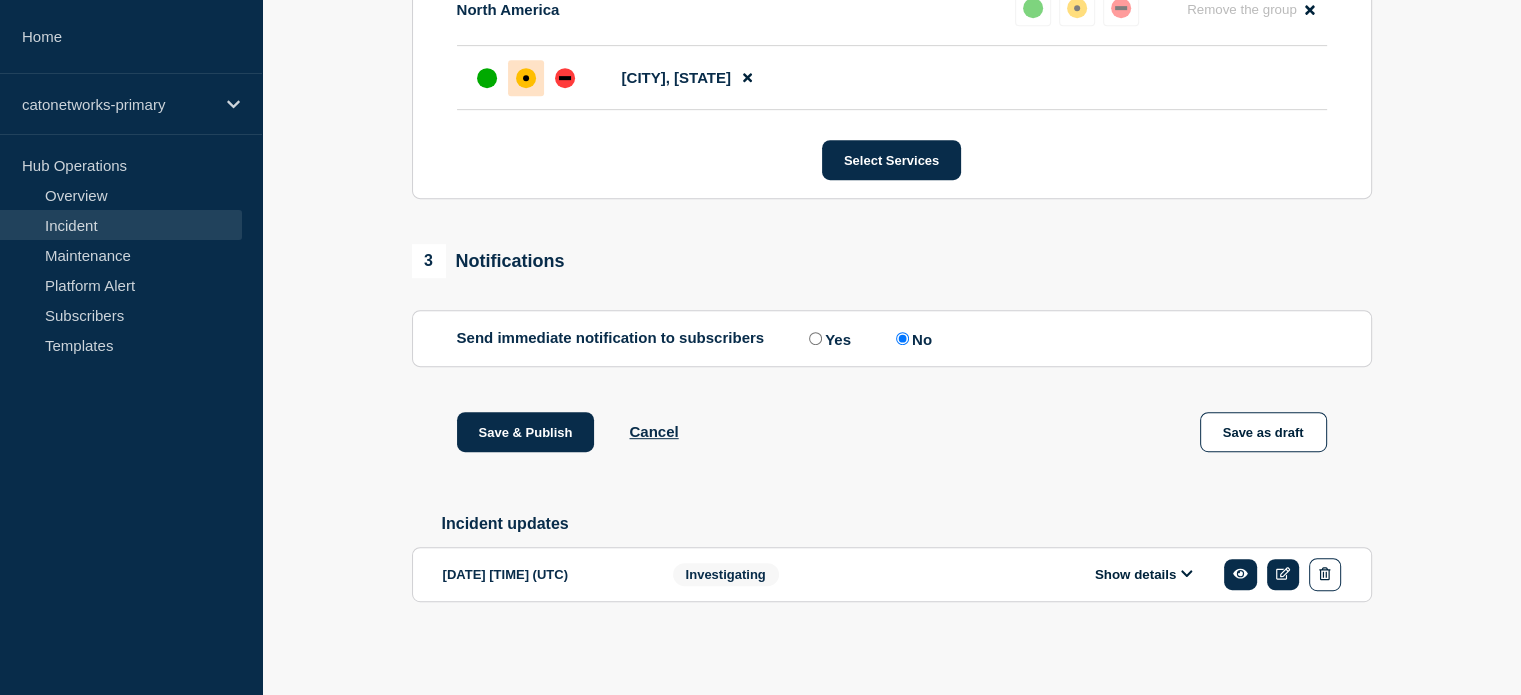 click on "Show details" at bounding box center (1144, 574) 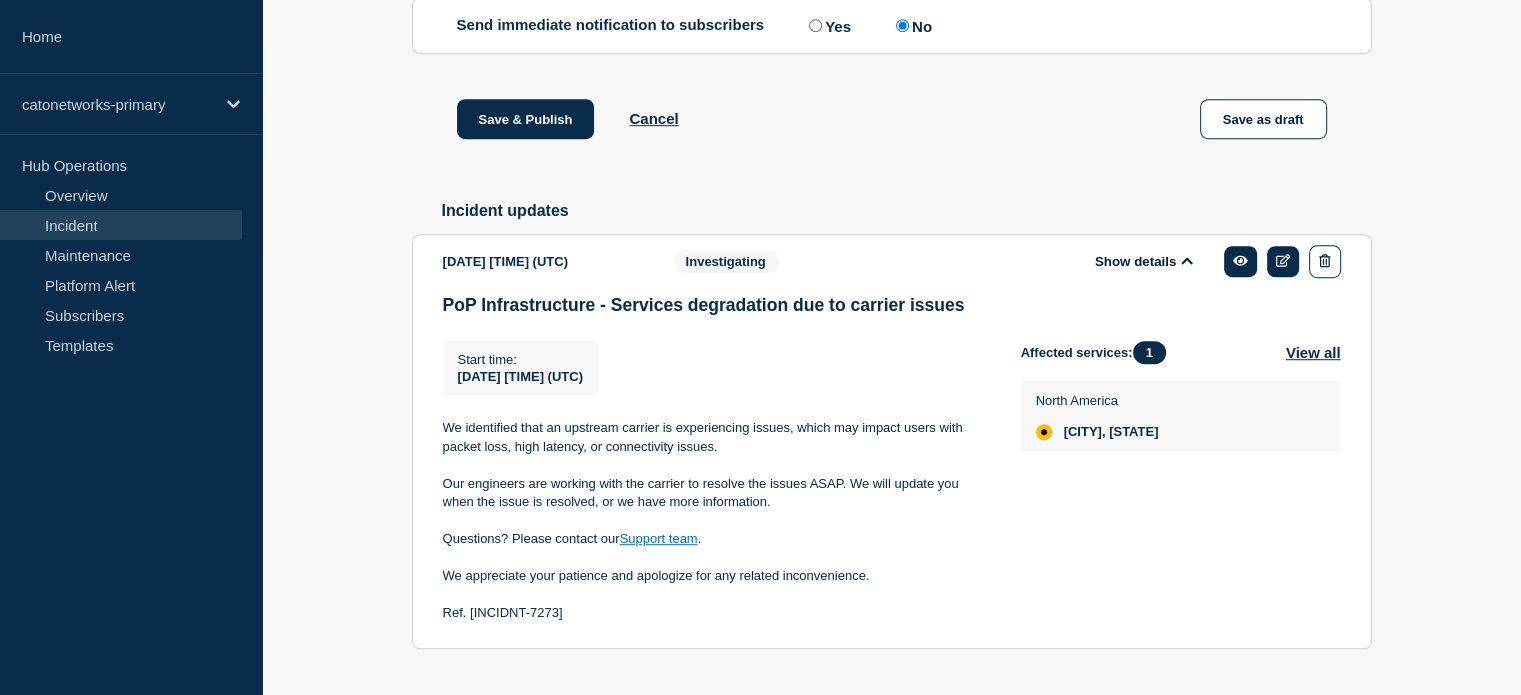 scroll, scrollTop: 1265, scrollLeft: 0, axis: vertical 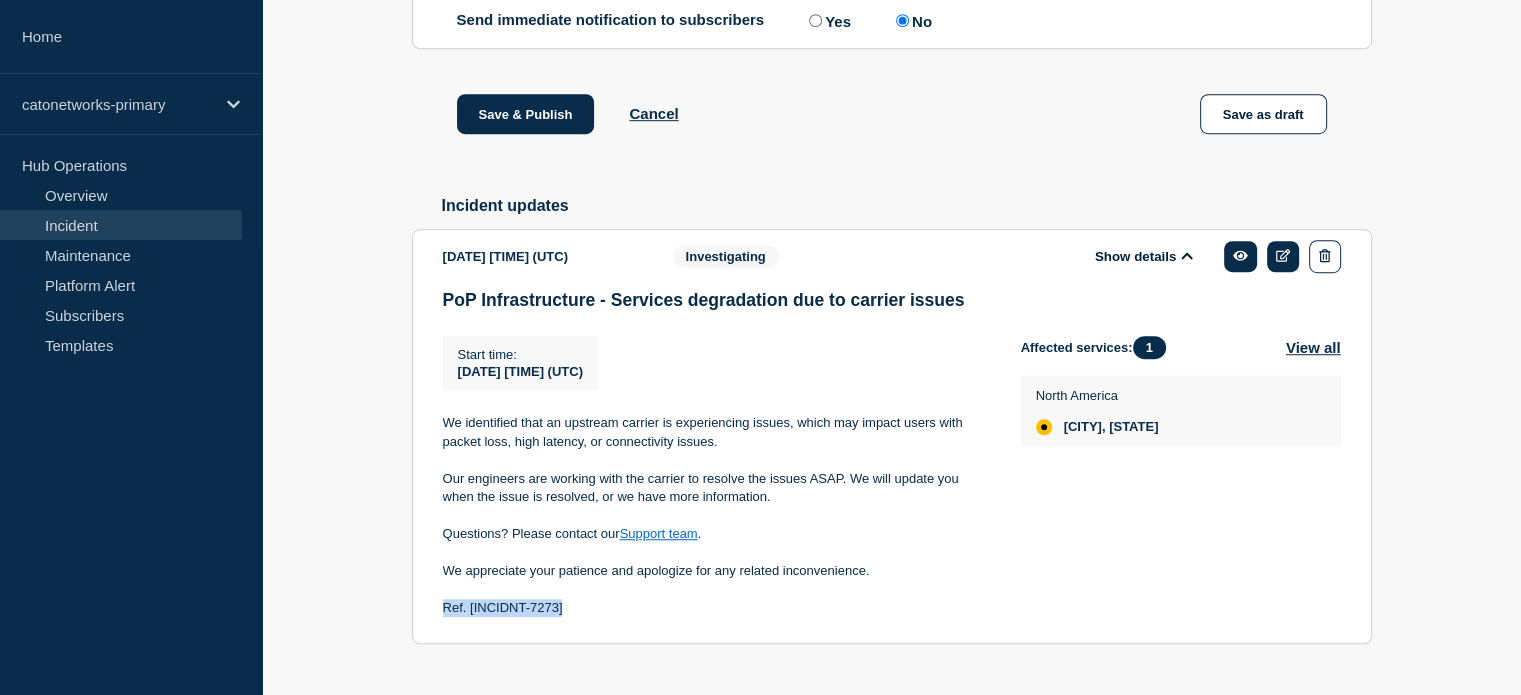drag, startPoint x: 566, startPoint y: 627, endPoint x: 438, endPoint y: 637, distance: 128.39003 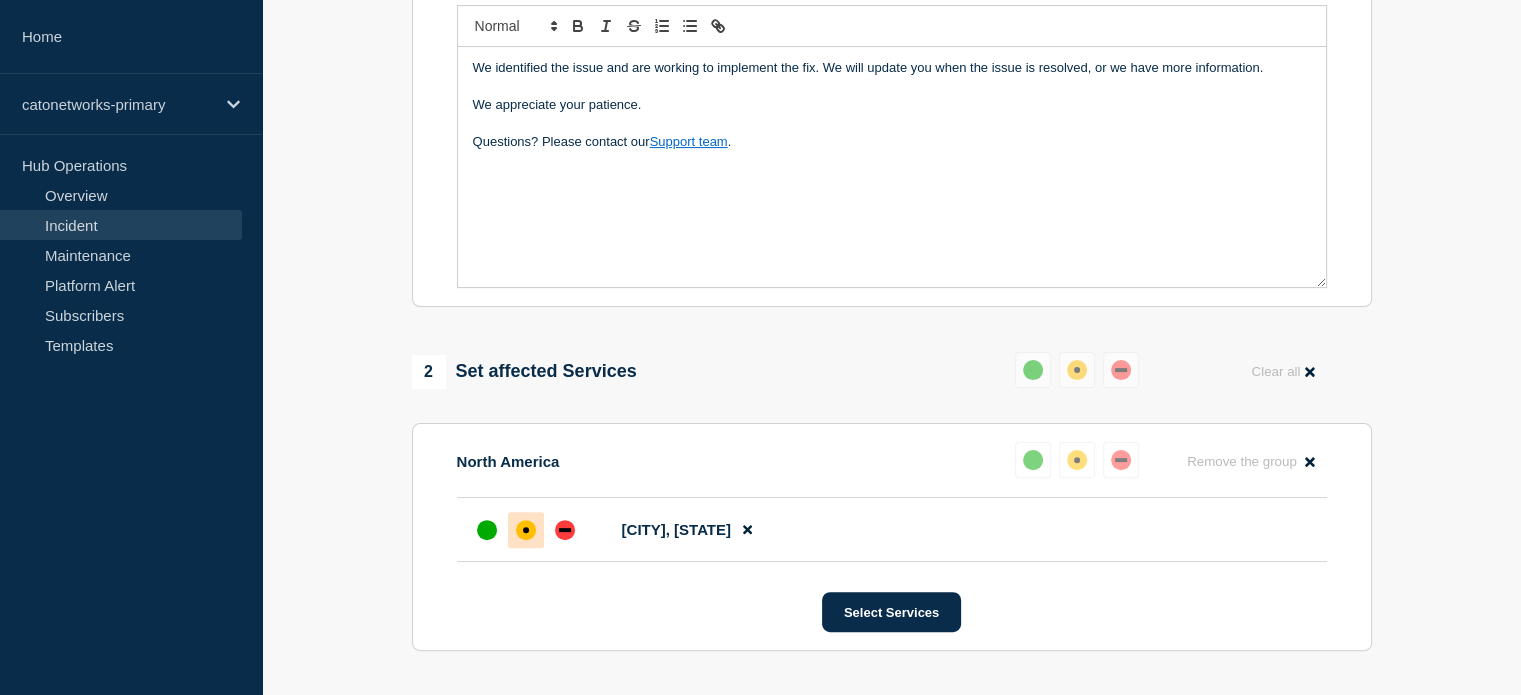 scroll, scrollTop: 365, scrollLeft: 0, axis: vertical 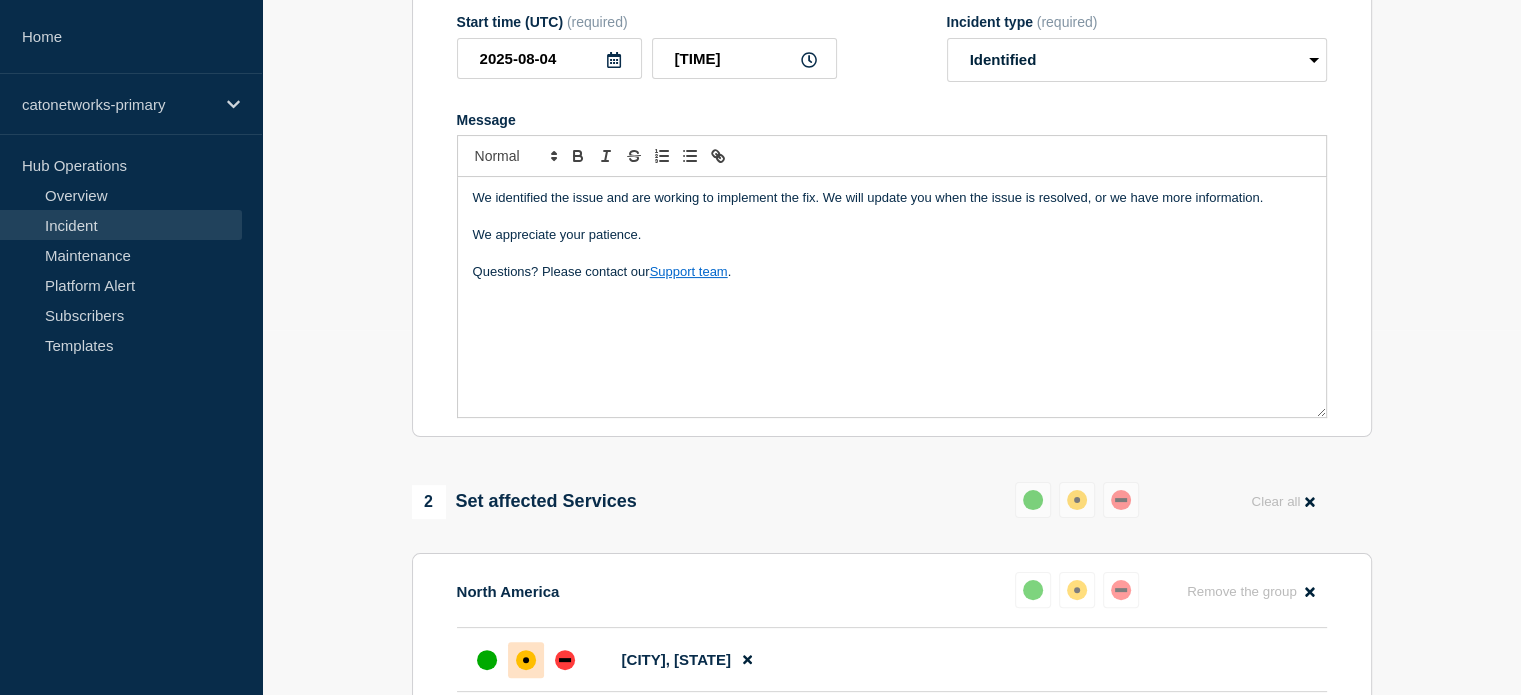 click on "We identified the issue and are working to implement the fix. We will update you when the issue is resolved, or we have more information. We appreciate your patience. Questions? Please contact our Support team ." at bounding box center (892, 297) 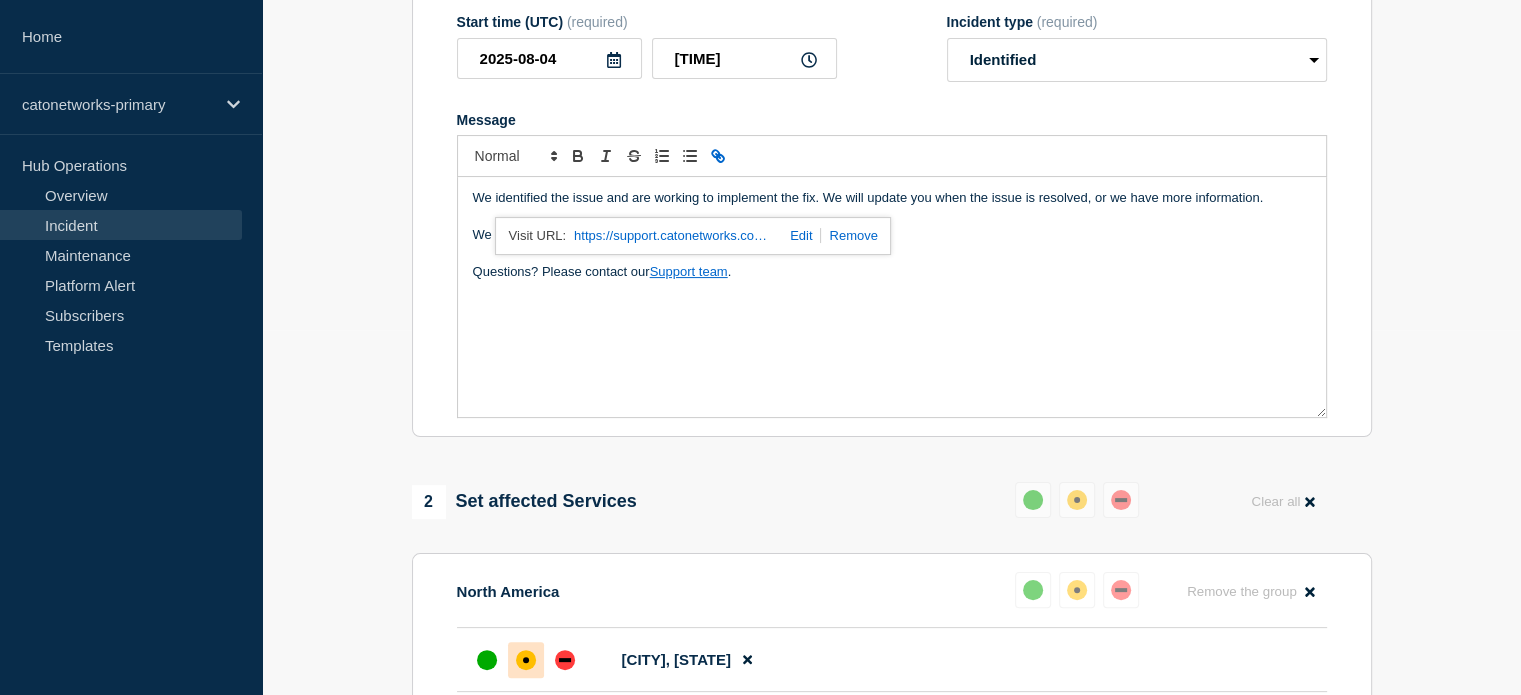 click on "We identified the issue and are working to implement the fix. We will update you when the issue is resolved, or we have more information. We appreciate your patience. Questions? Please contact our Support team ." at bounding box center (892, 297) 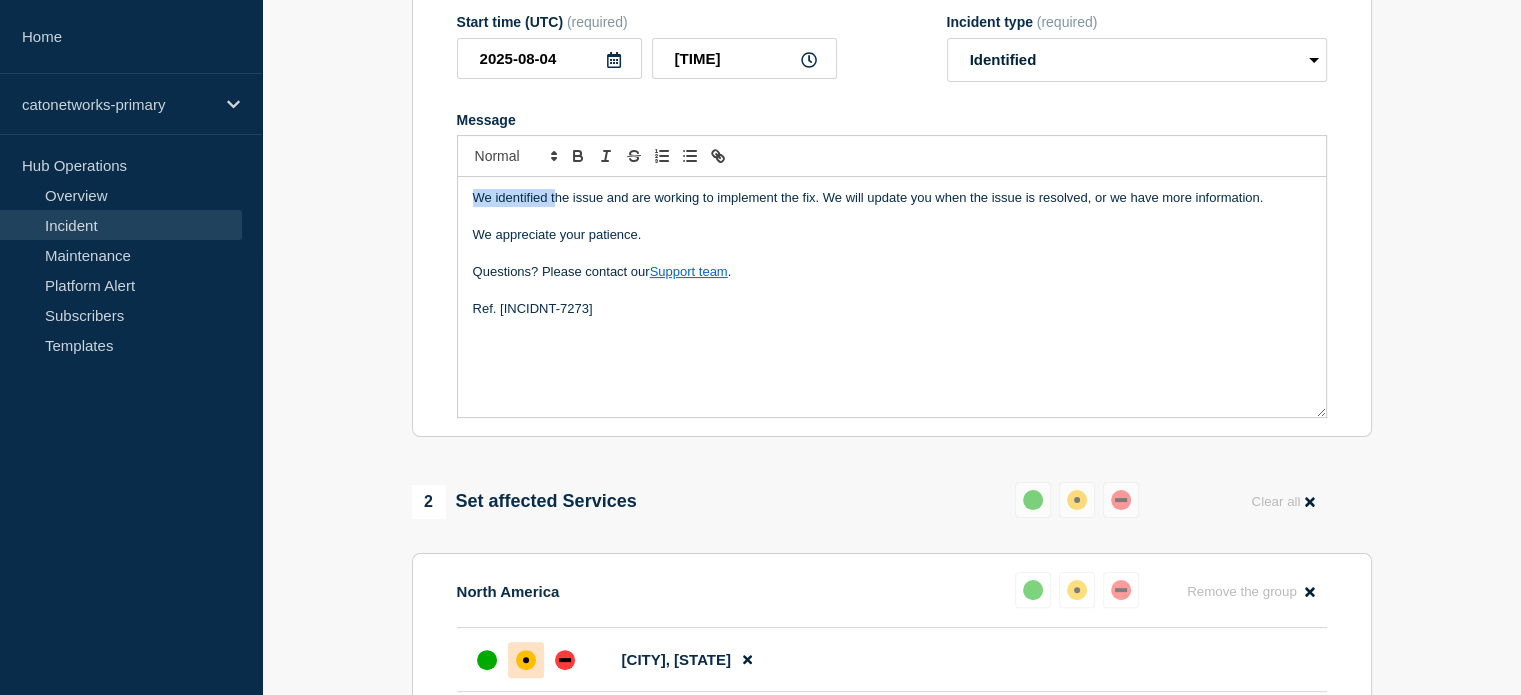 drag, startPoint x: 471, startPoint y: 205, endPoint x: 556, endPoint y: 203, distance: 85.02353 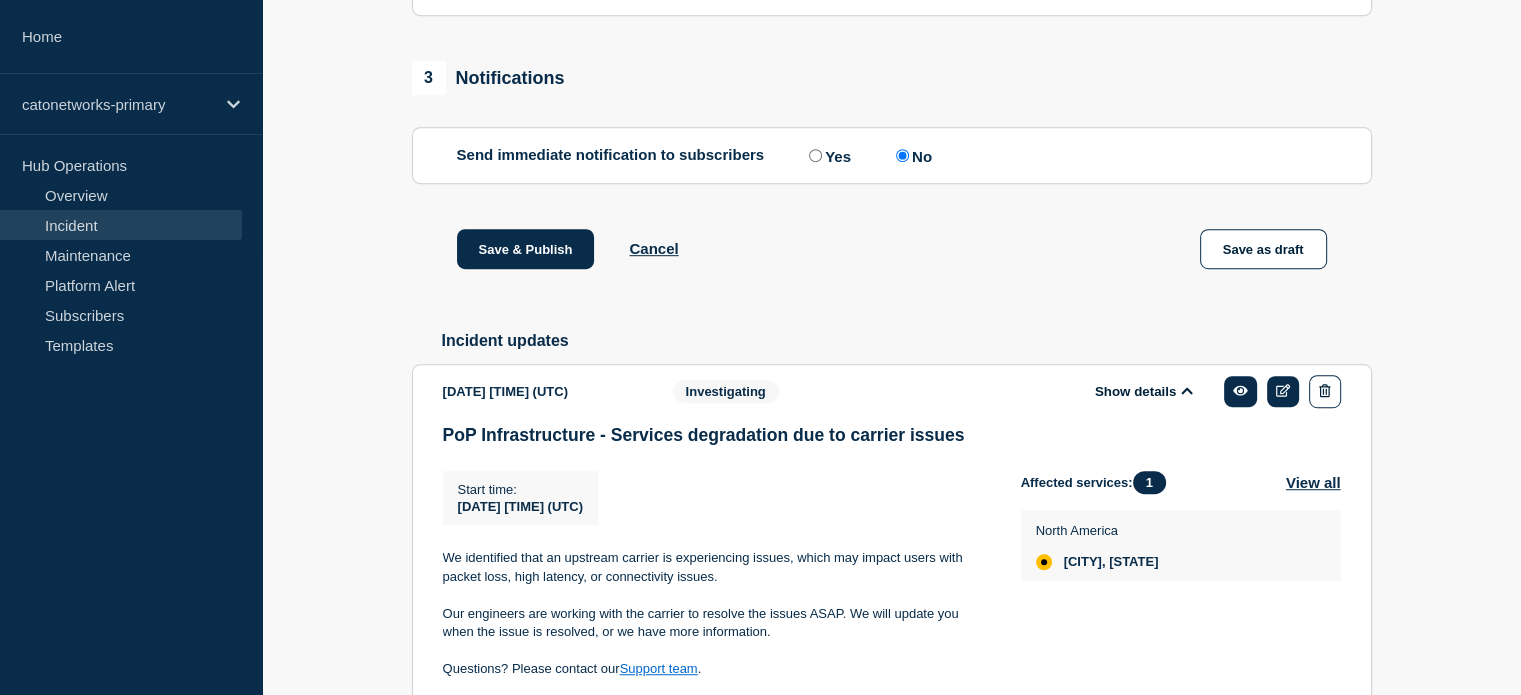 scroll, scrollTop: 1165, scrollLeft: 0, axis: vertical 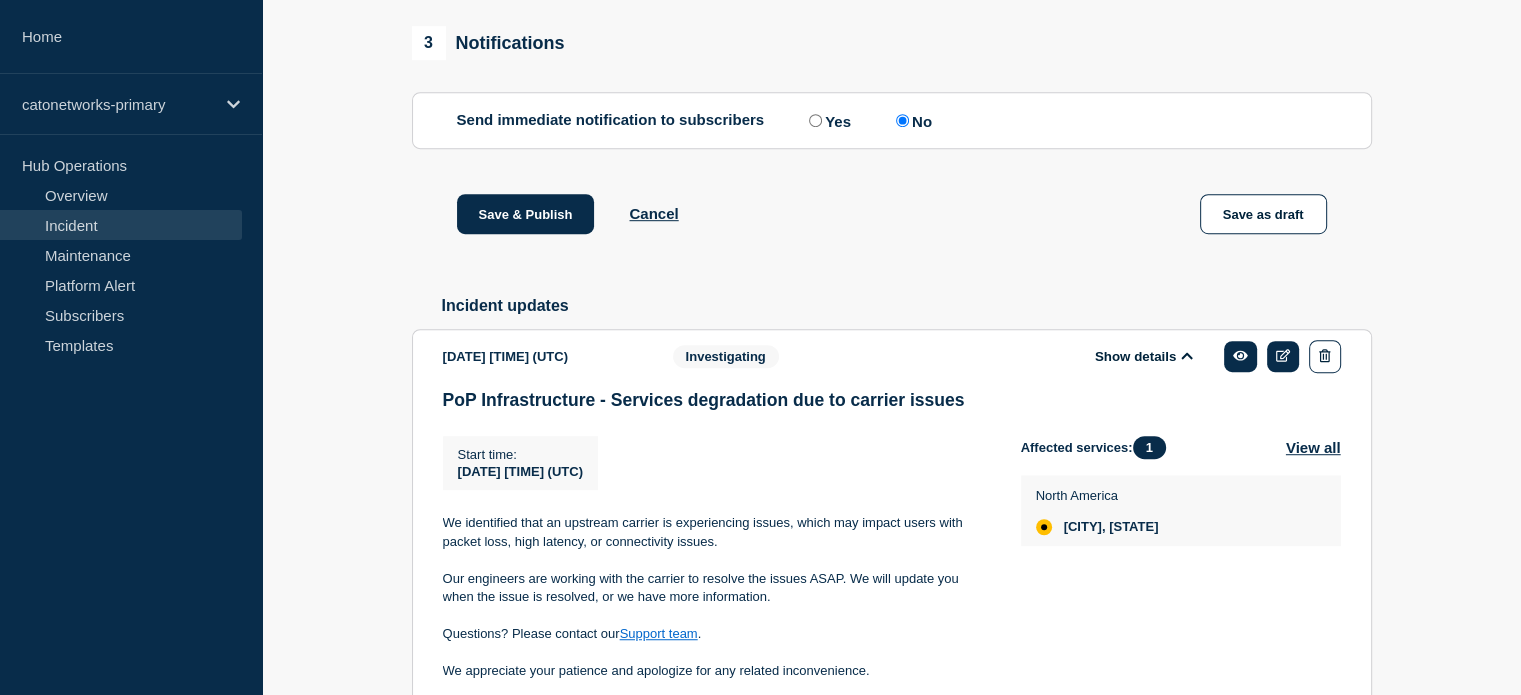 click on "Yes" 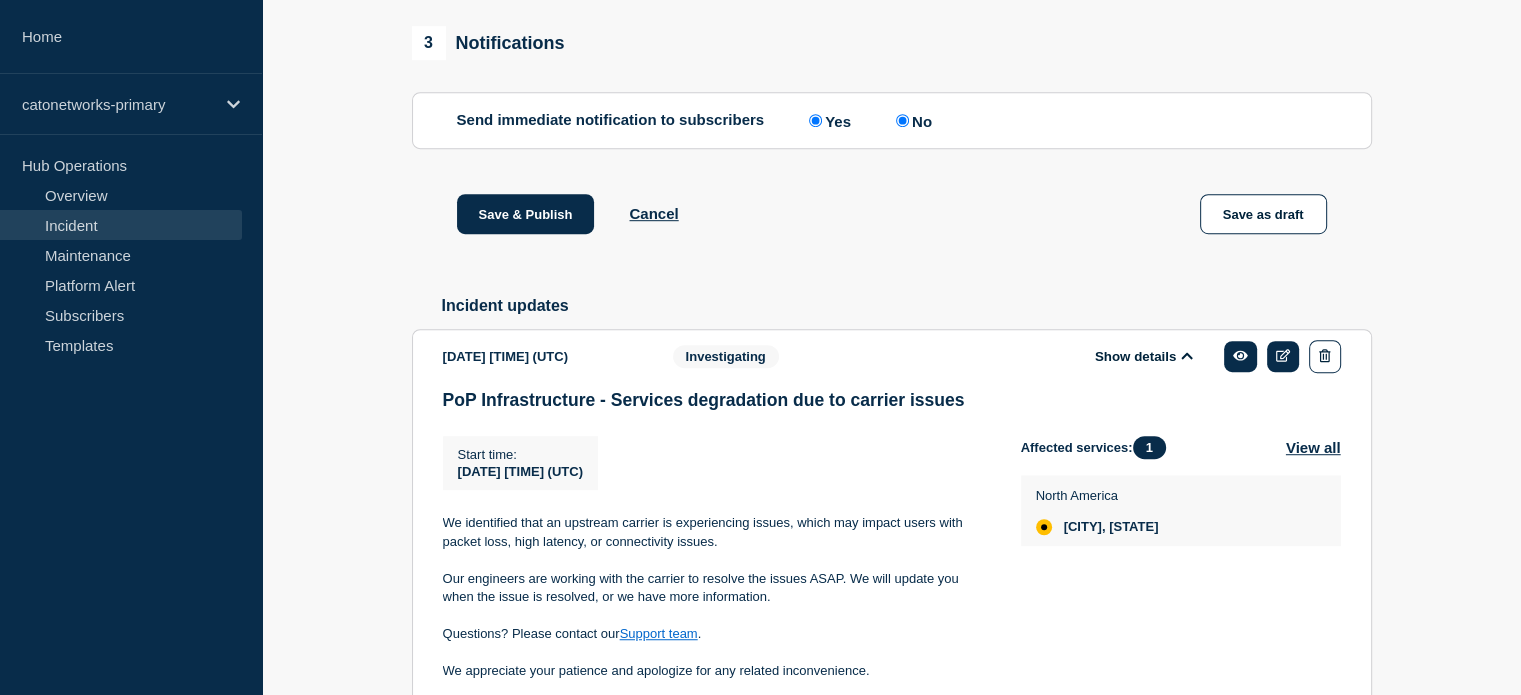 radio on "false" 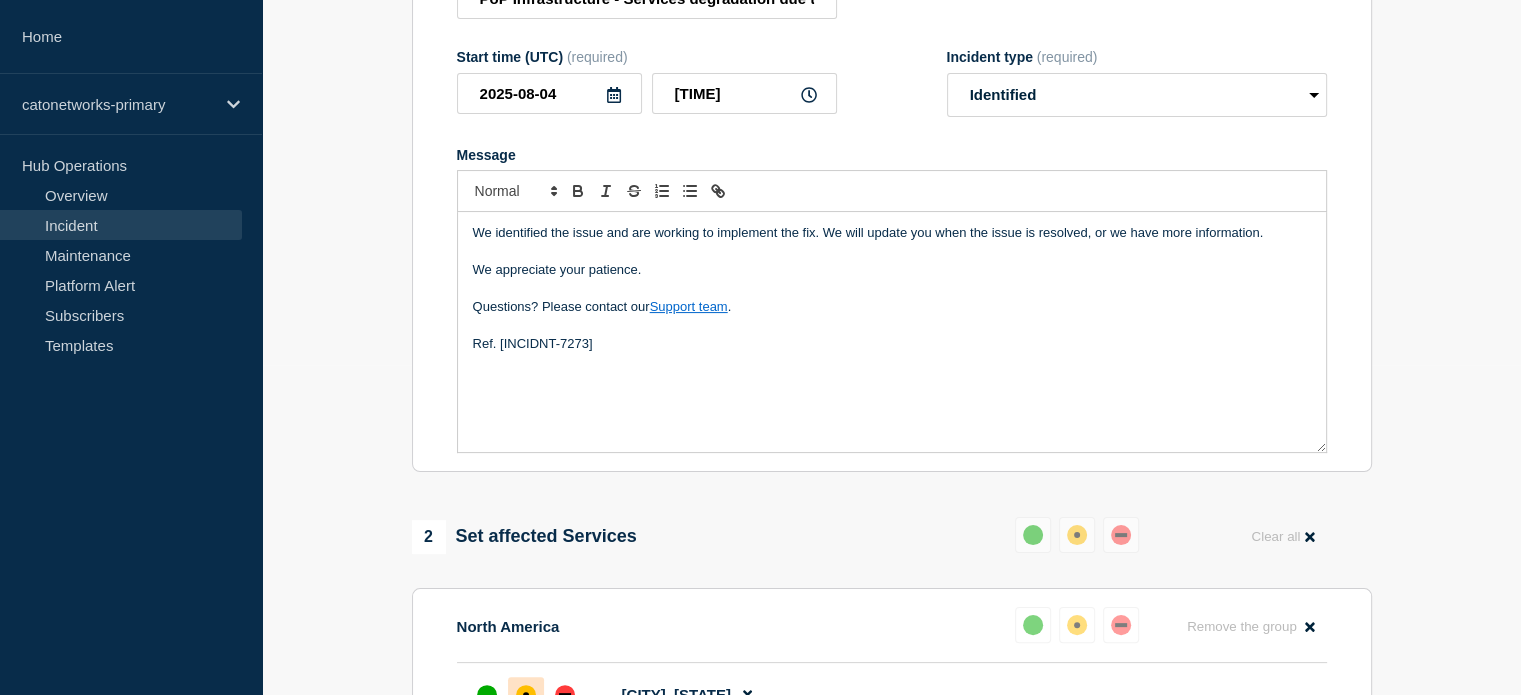 scroll, scrollTop: 329, scrollLeft: 0, axis: vertical 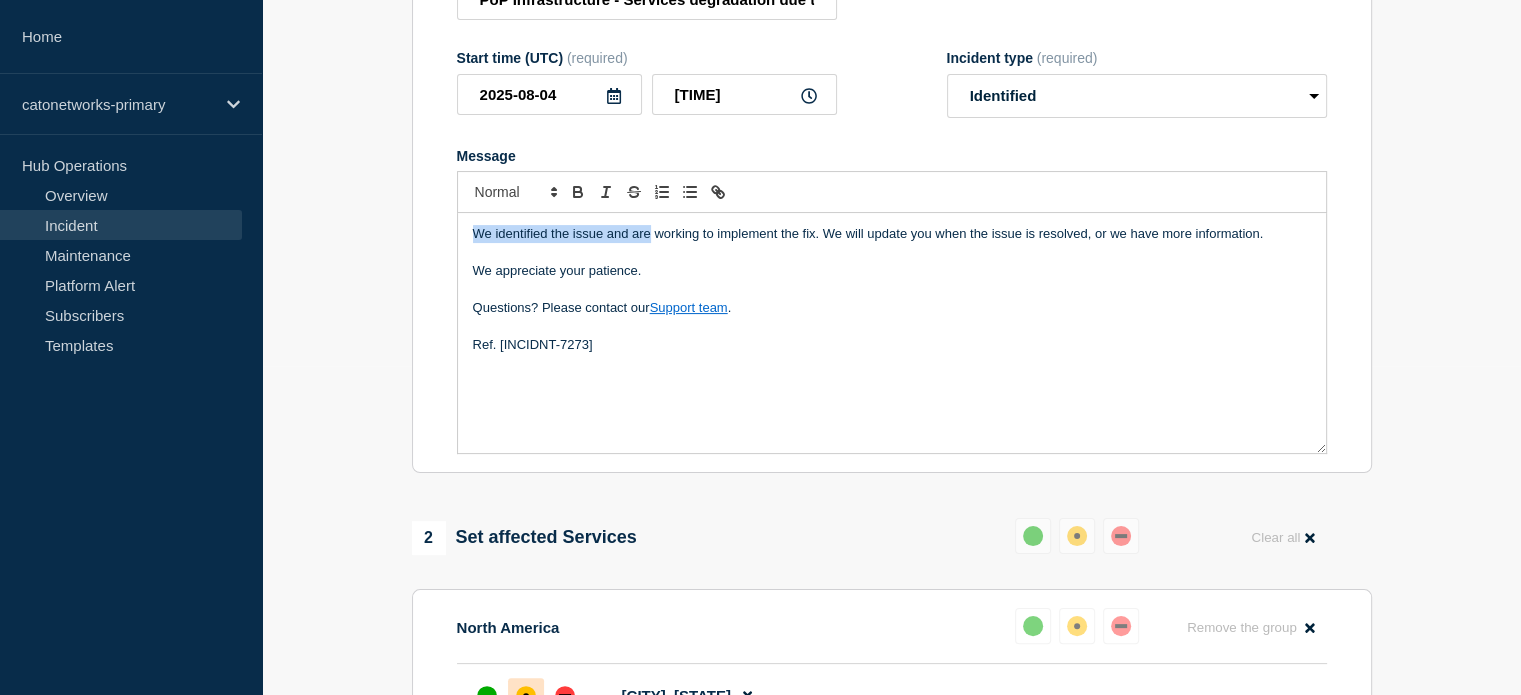 drag, startPoint x: 476, startPoint y: 244, endPoint x: 650, endPoint y: 244, distance: 174 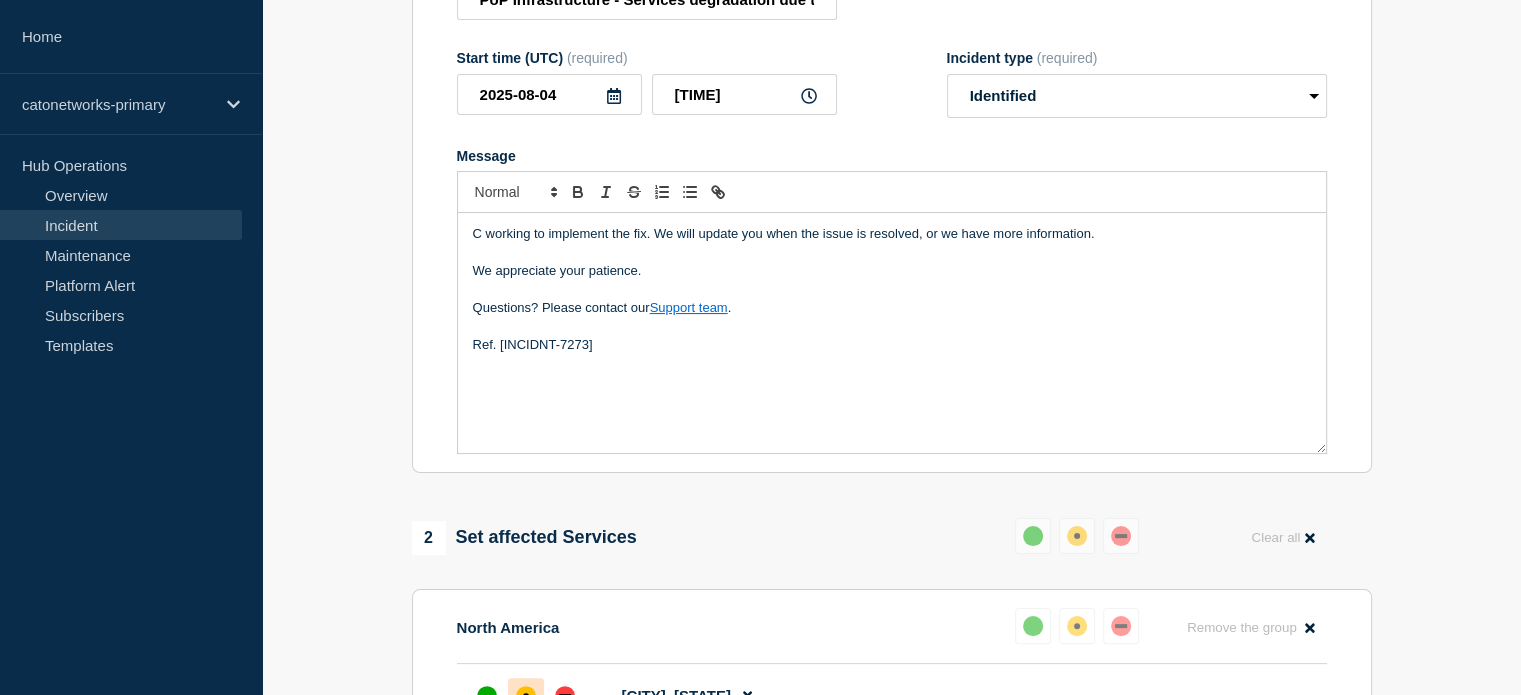 type 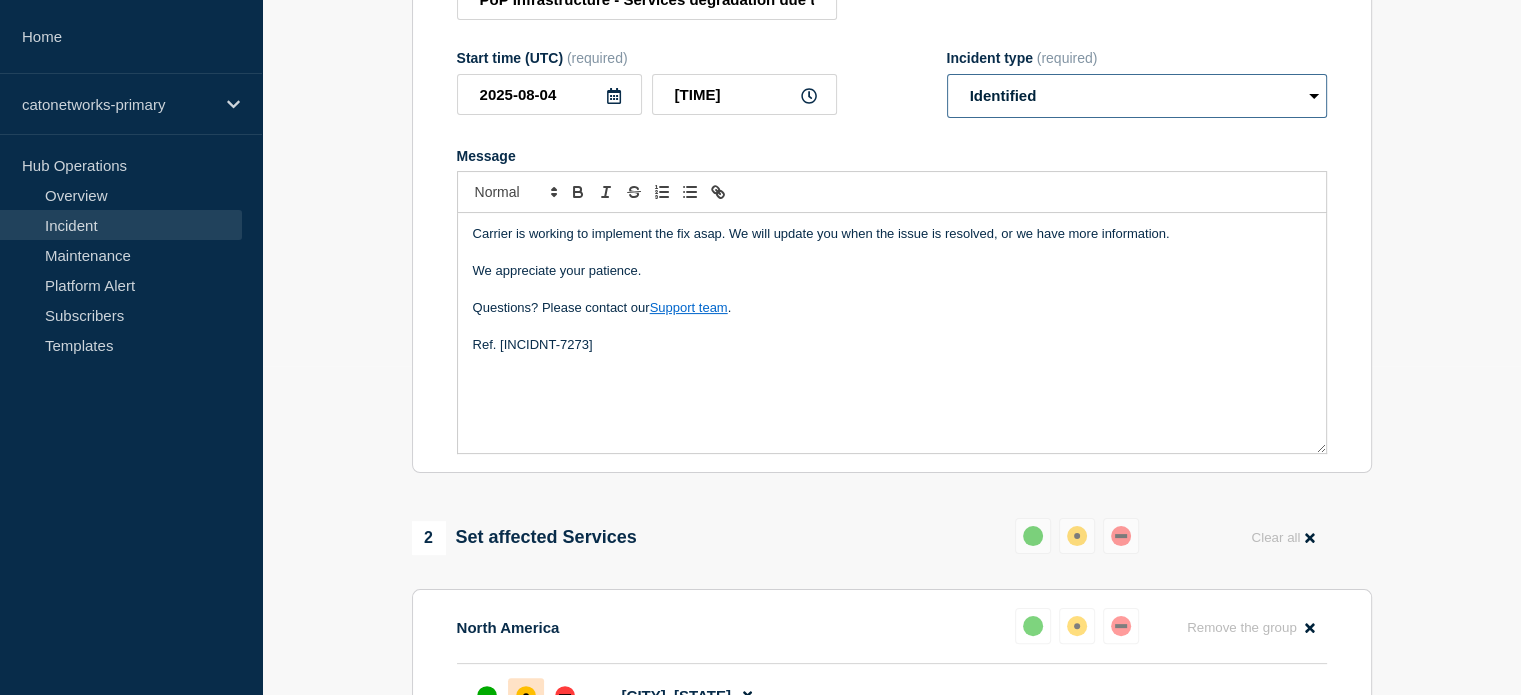 click on "Select option Investigating Identified Monitoring Resolved" at bounding box center [1137, 96] 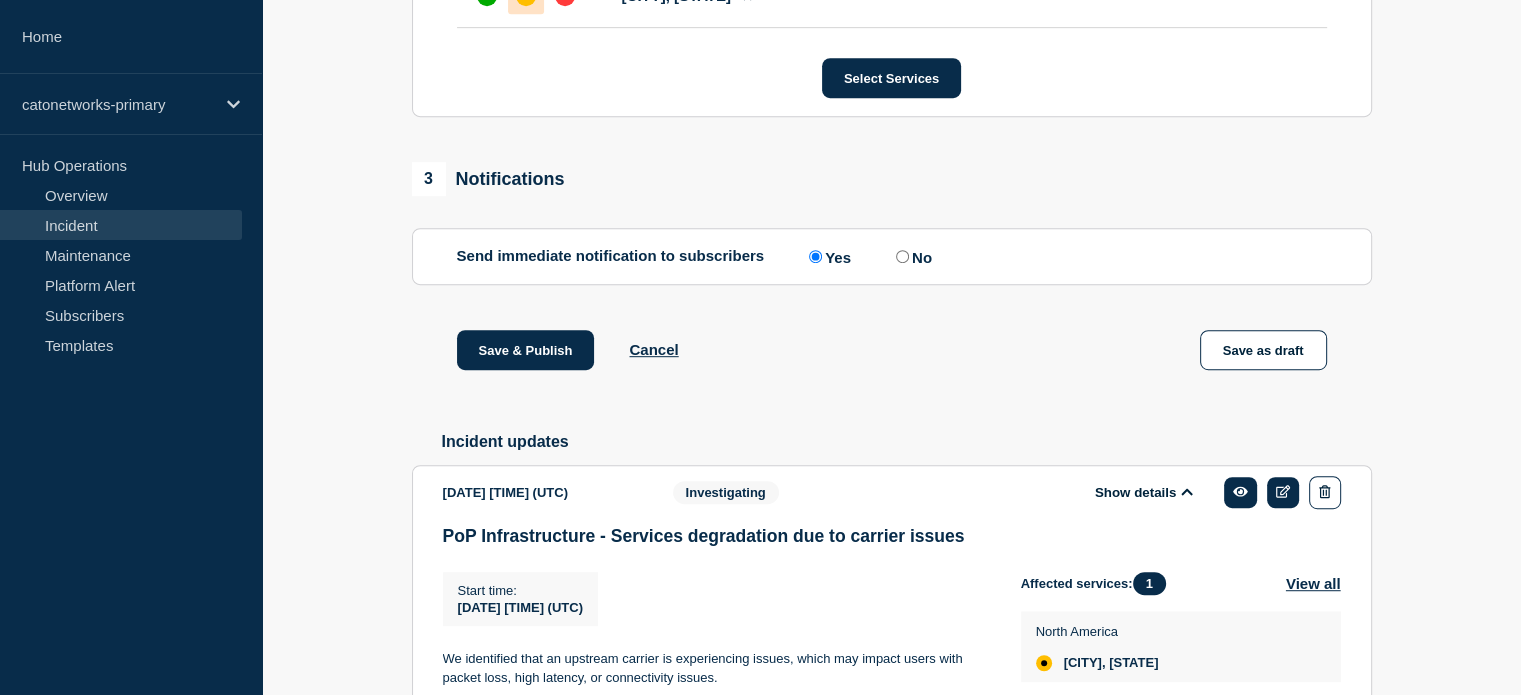 scroll, scrollTop: 1129, scrollLeft: 0, axis: vertical 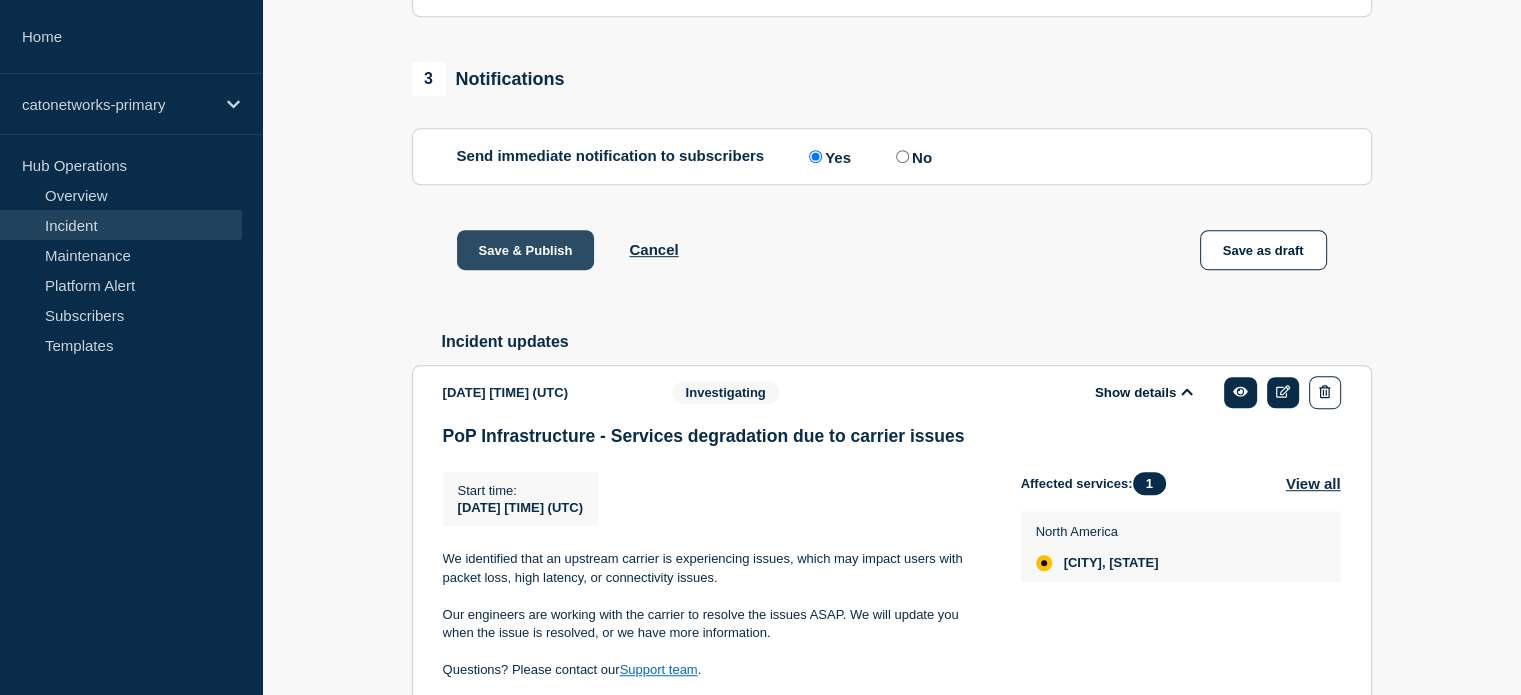 click on "Save & Publish" at bounding box center [526, 250] 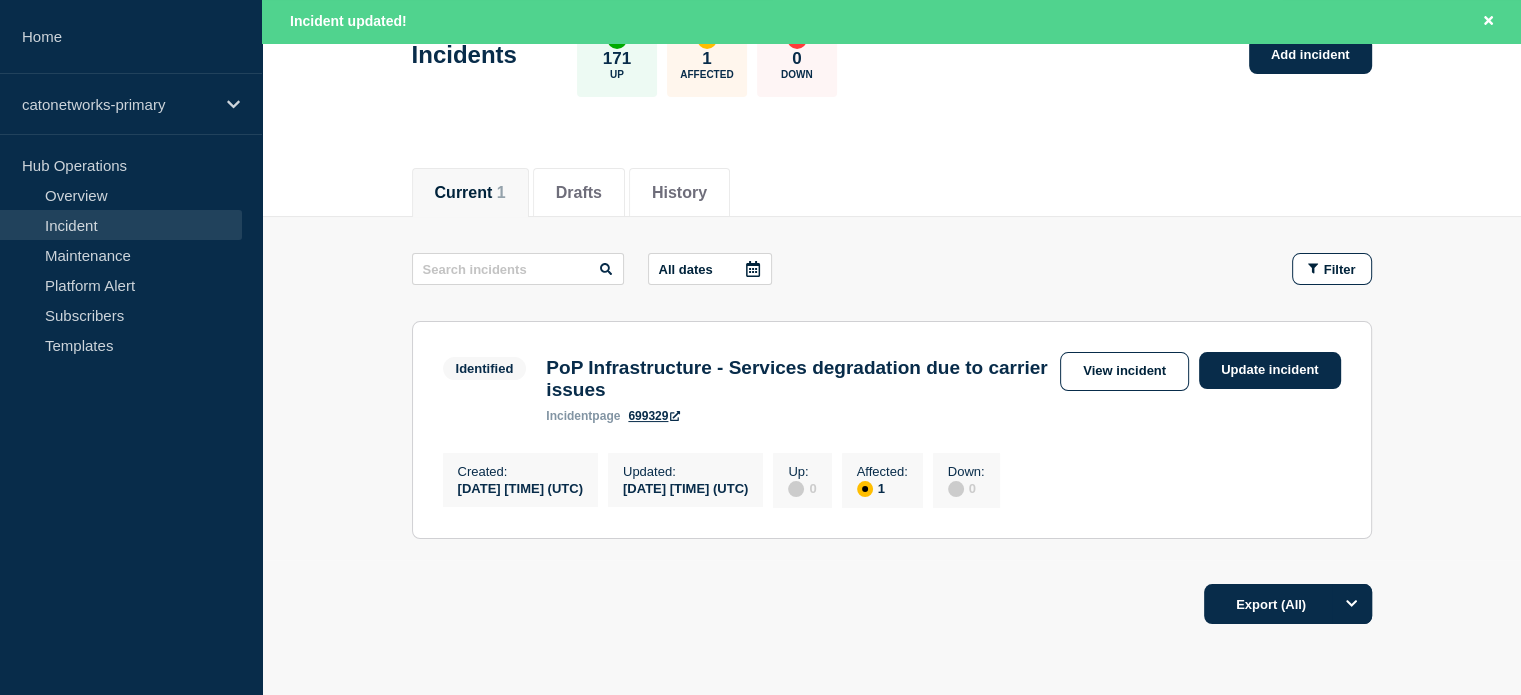 scroll, scrollTop: 200, scrollLeft: 0, axis: vertical 